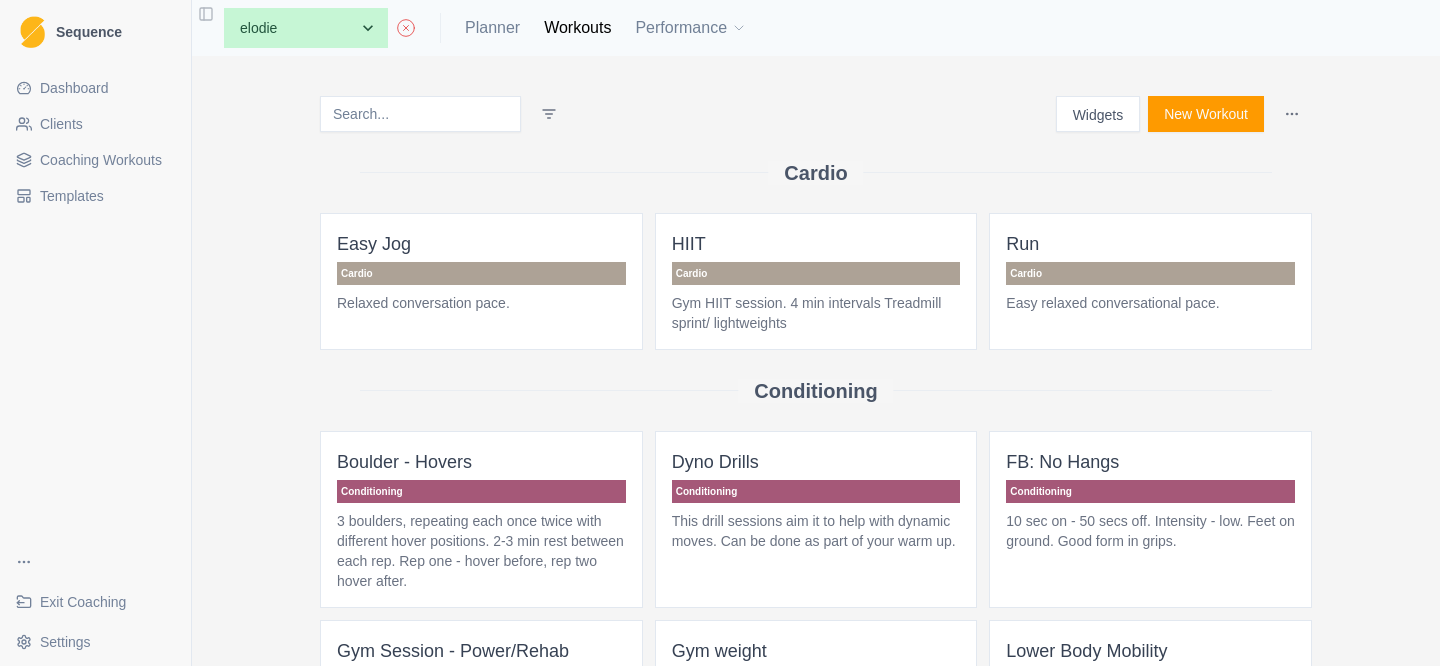 scroll, scrollTop: 0, scrollLeft: 0, axis: both 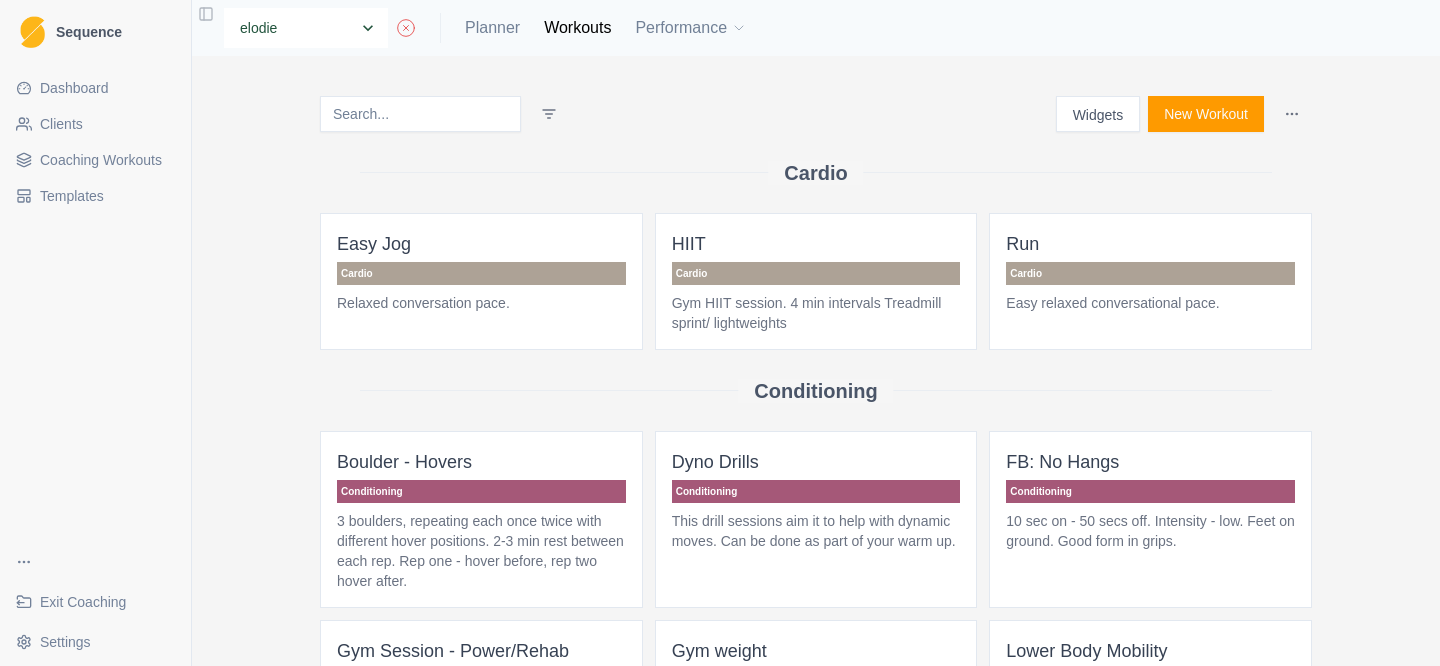 click on "None [PERSON_NAME] Blue B [PERSON_NAME] [PERSON_NAME] [PERSON_NAME]" at bounding box center (306, 28) 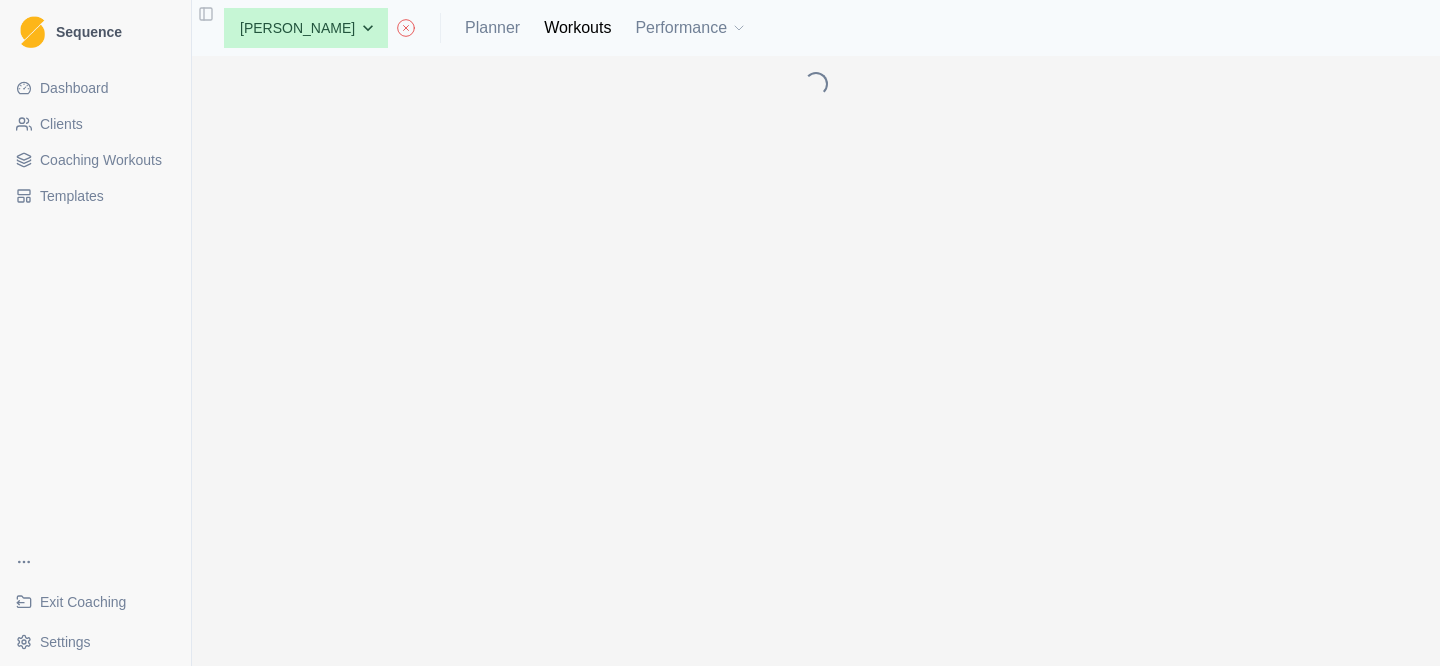 scroll, scrollTop: 0, scrollLeft: 0, axis: both 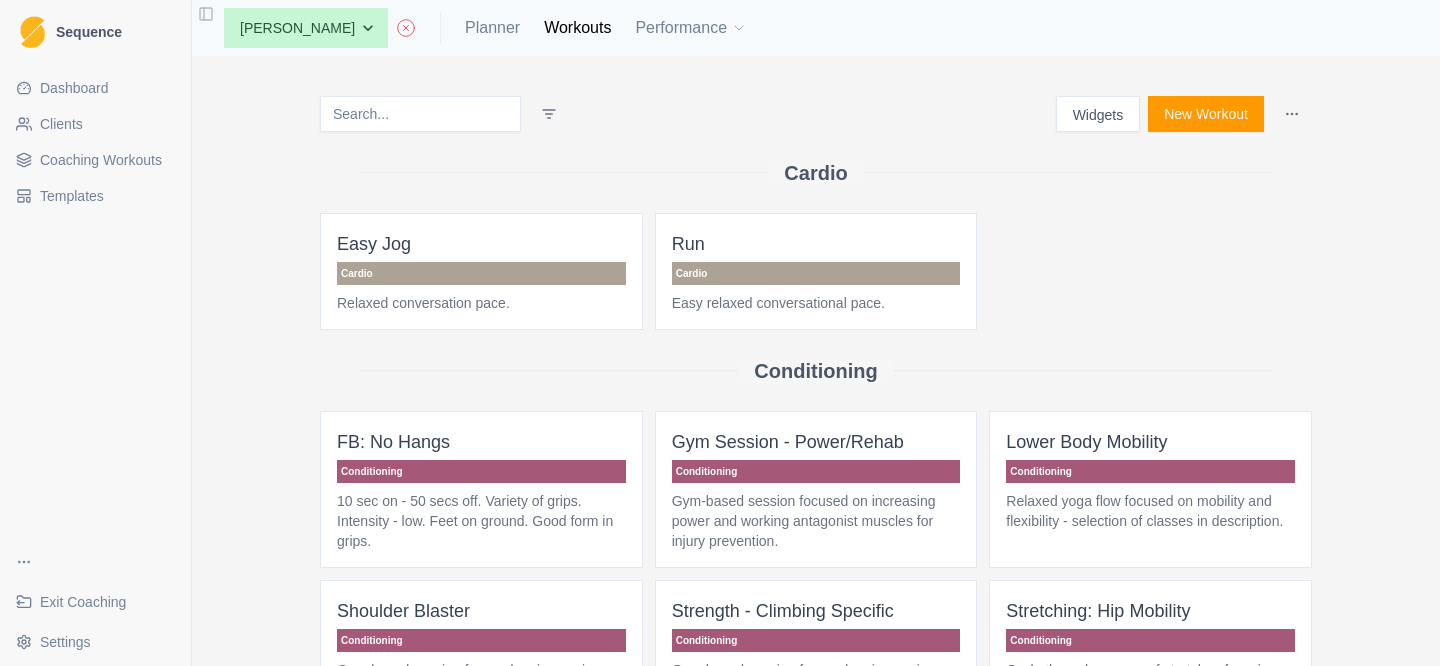 click on "Planner" at bounding box center (492, 28) 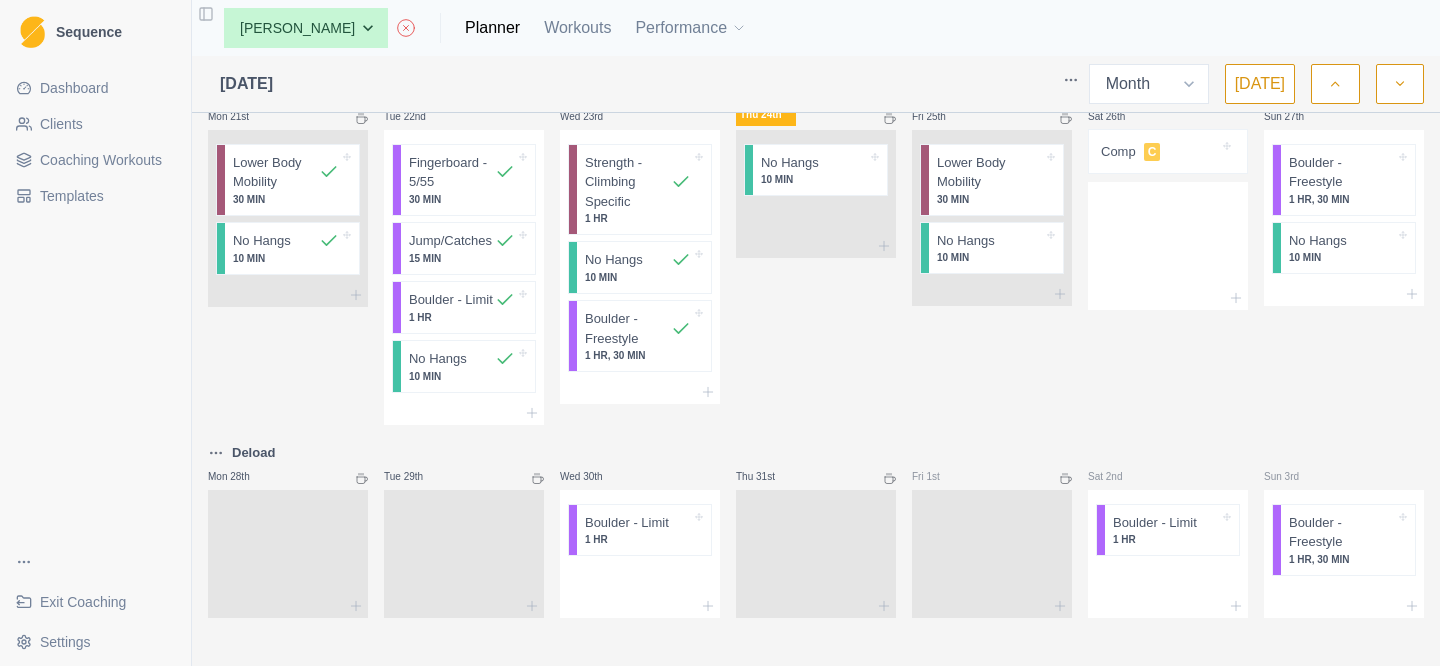 scroll, scrollTop: 1110, scrollLeft: 0, axis: vertical 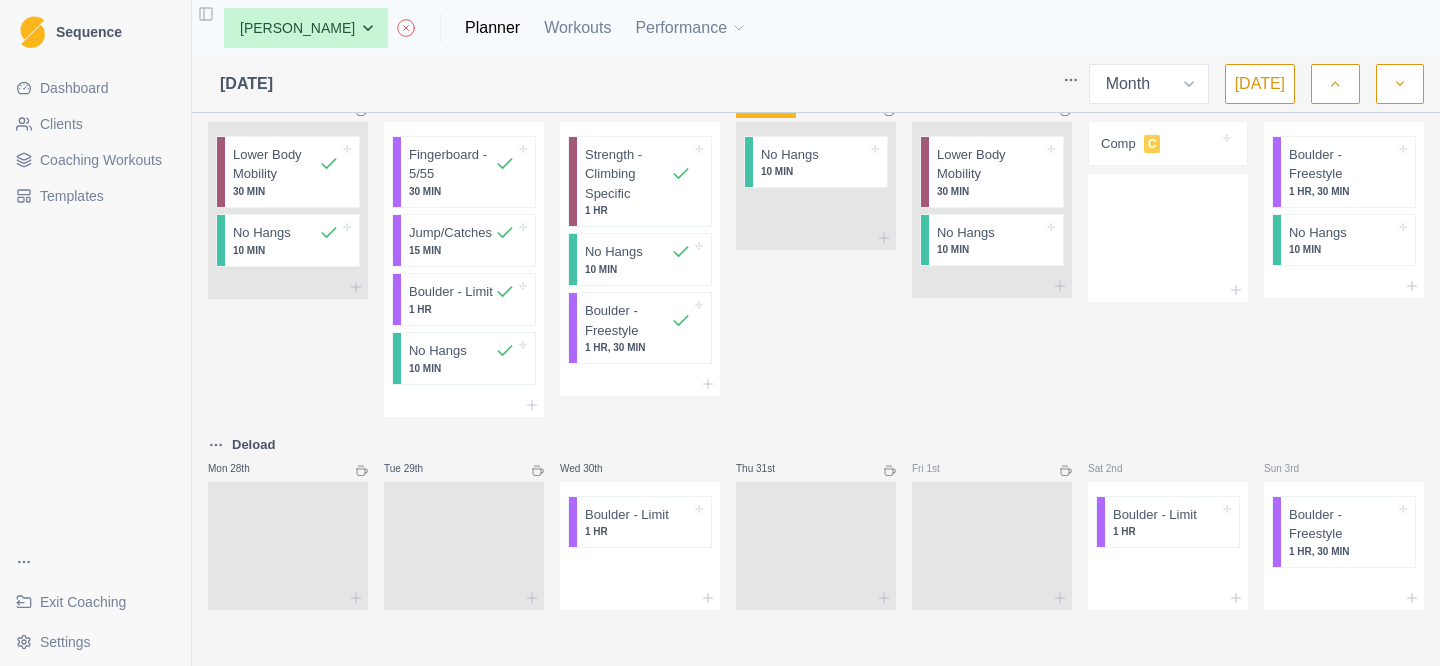 click at bounding box center [1400, 84] 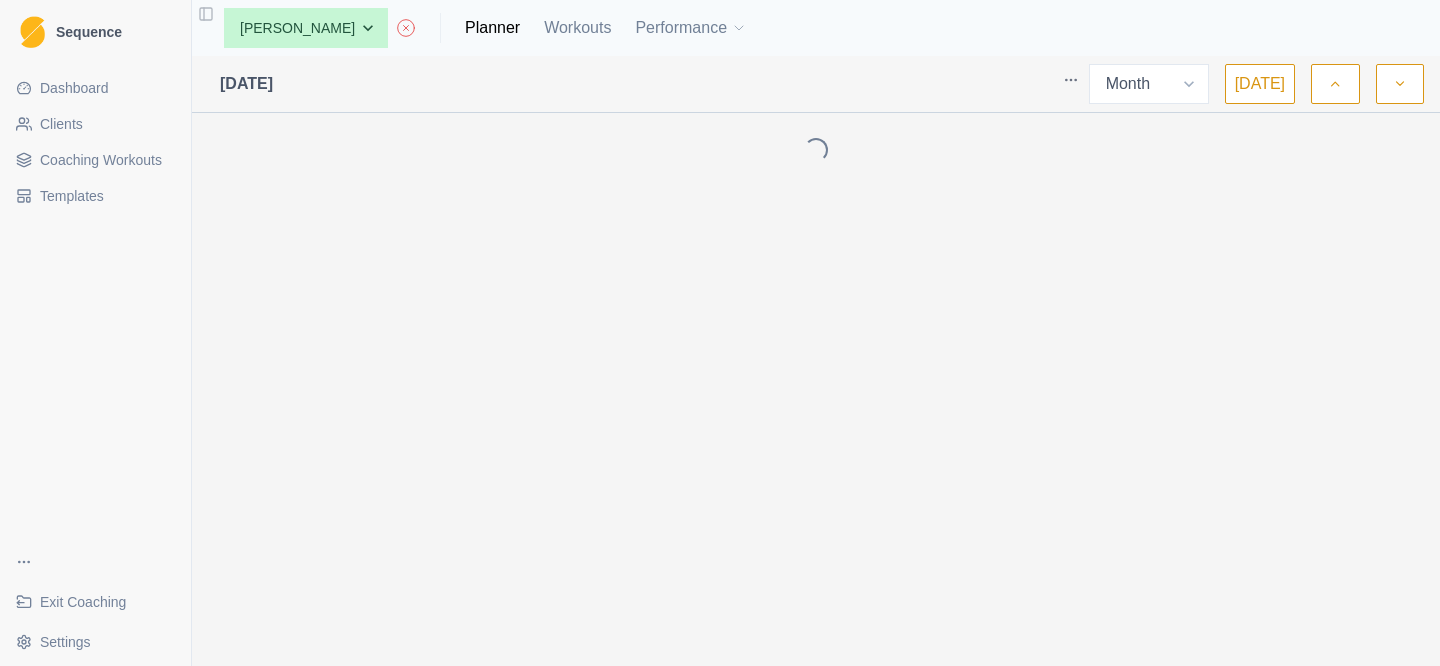 scroll, scrollTop: 0, scrollLeft: 0, axis: both 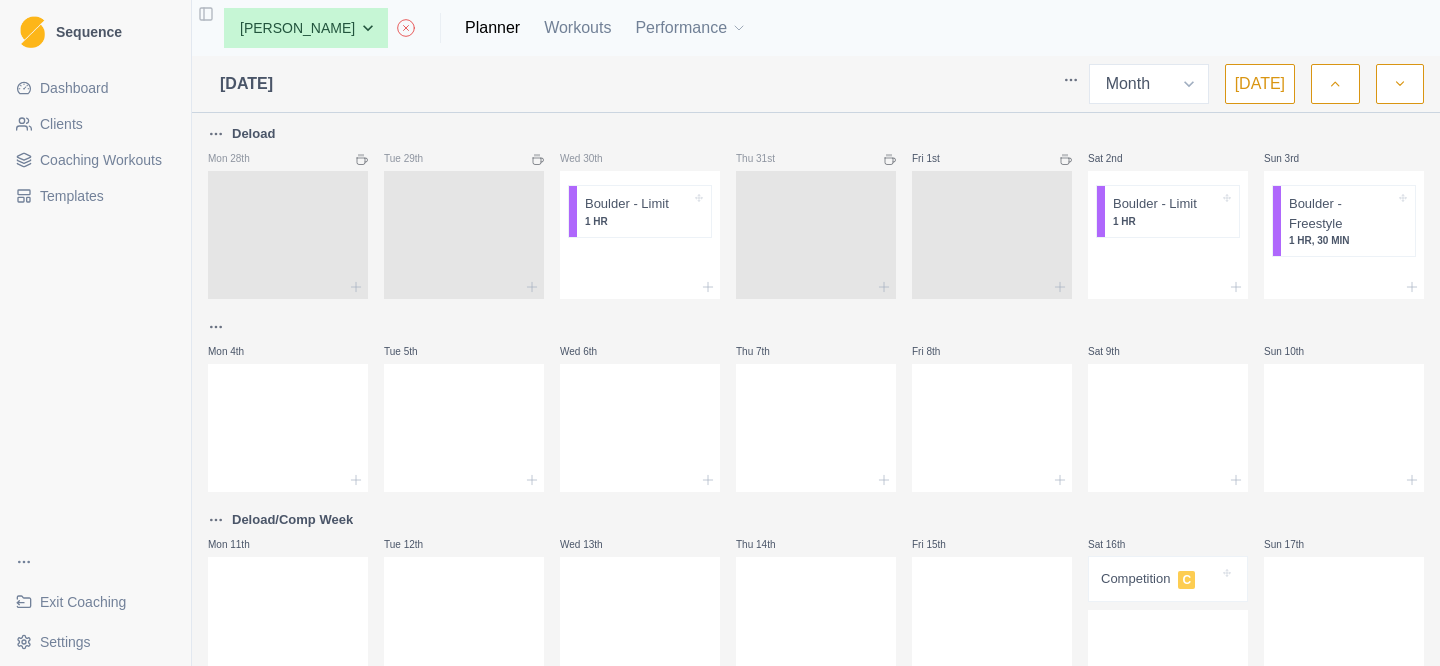 click 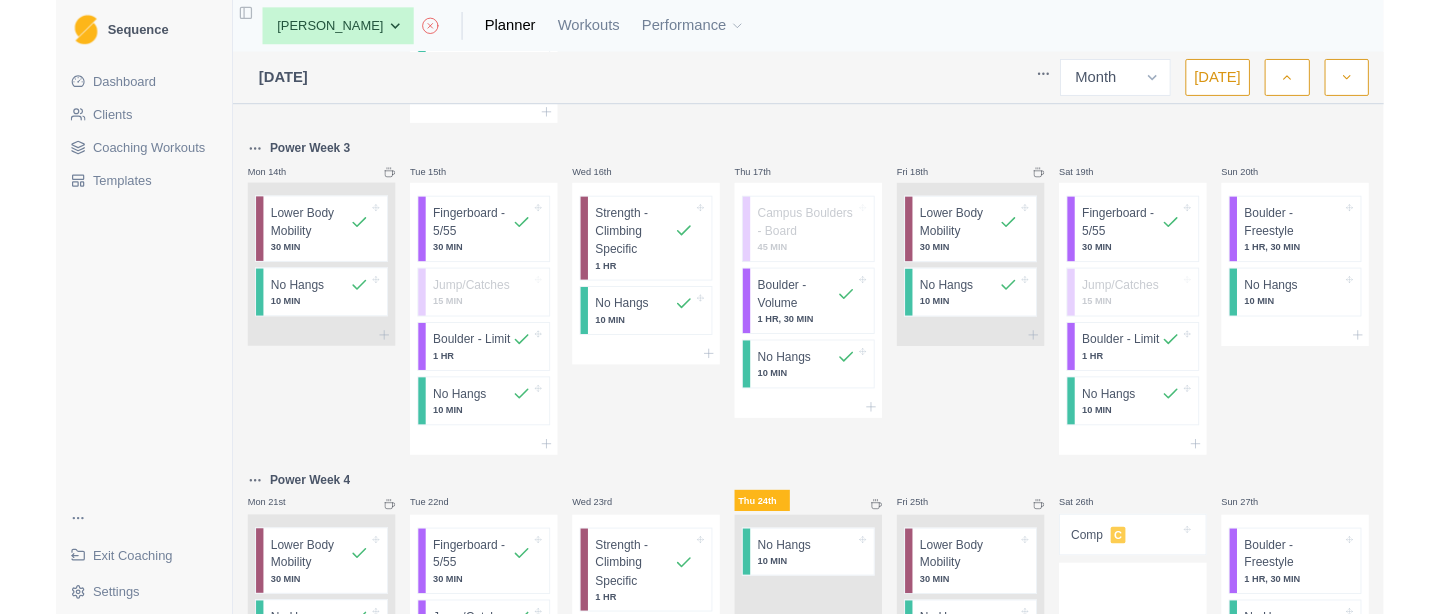 scroll, scrollTop: 1262, scrollLeft: 0, axis: vertical 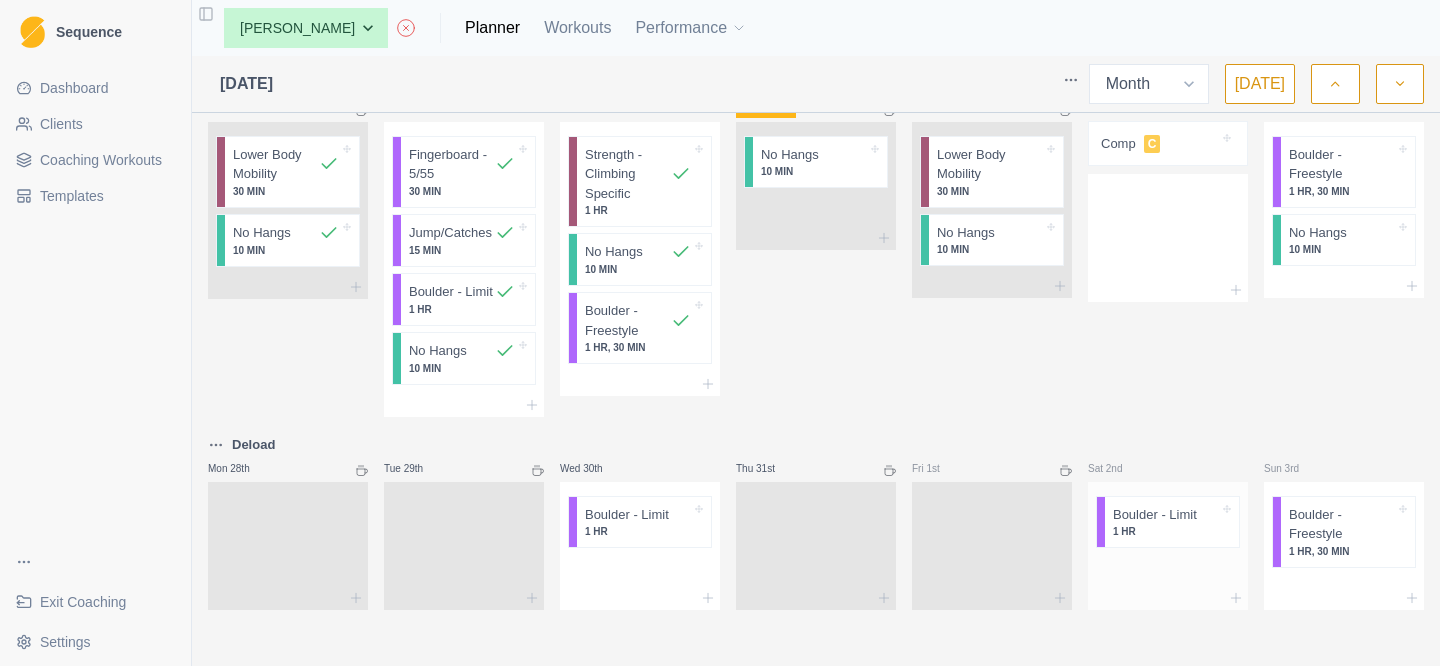 click on "Boulder - Limit" at bounding box center (1155, 515) 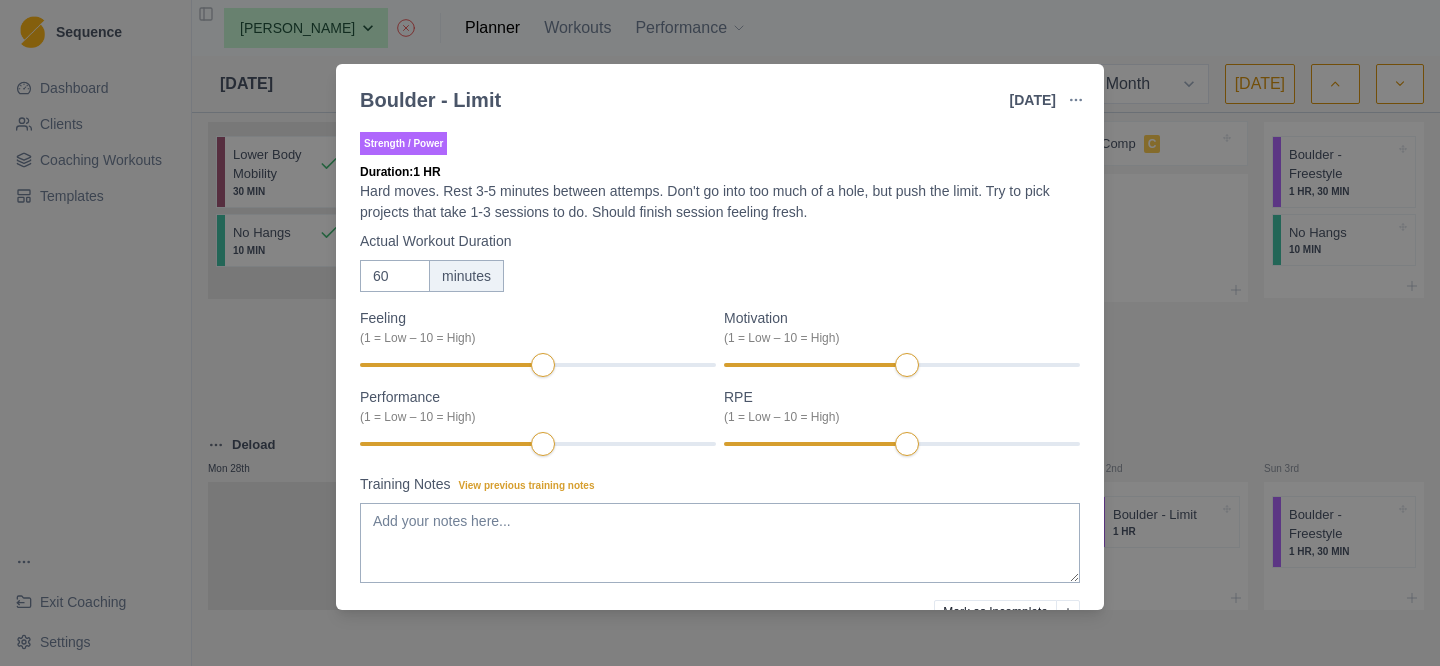 click at bounding box center (1076, 100) 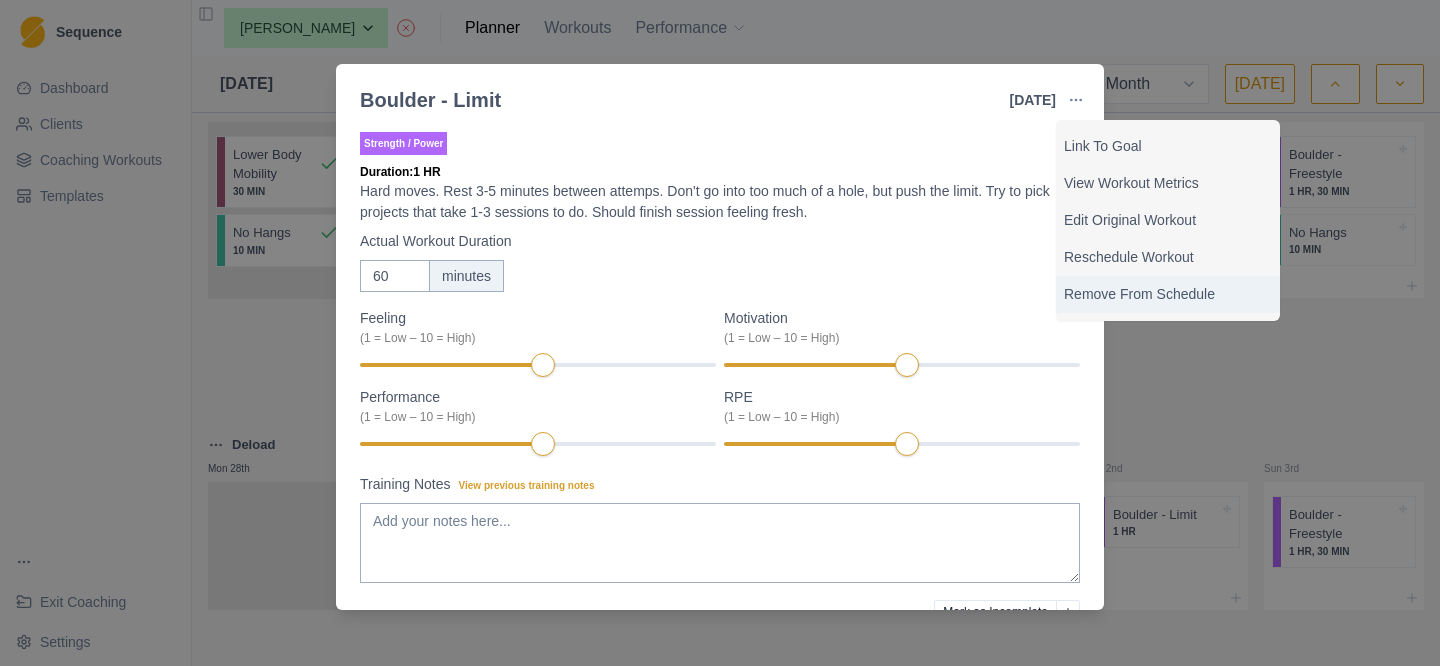 click on "Remove From Schedule" at bounding box center (1168, 294) 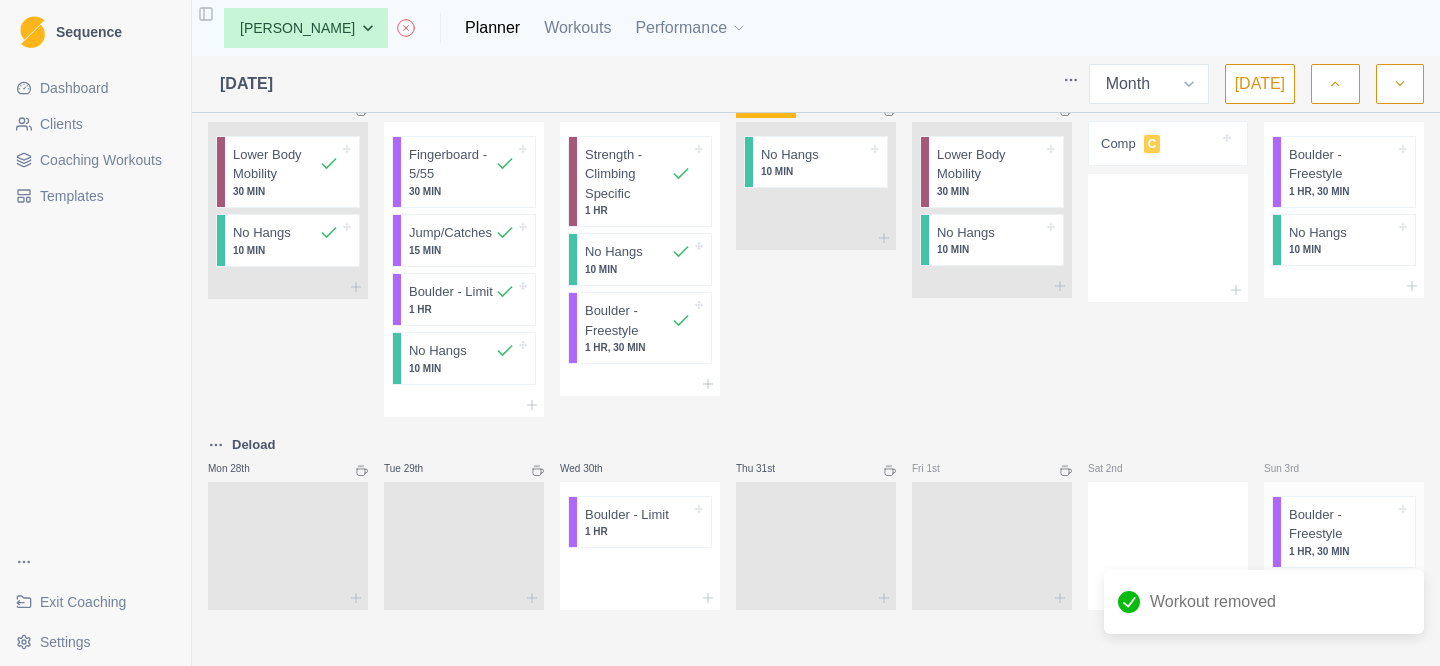 click on "Boulder - Freestyle" at bounding box center [1342, 524] 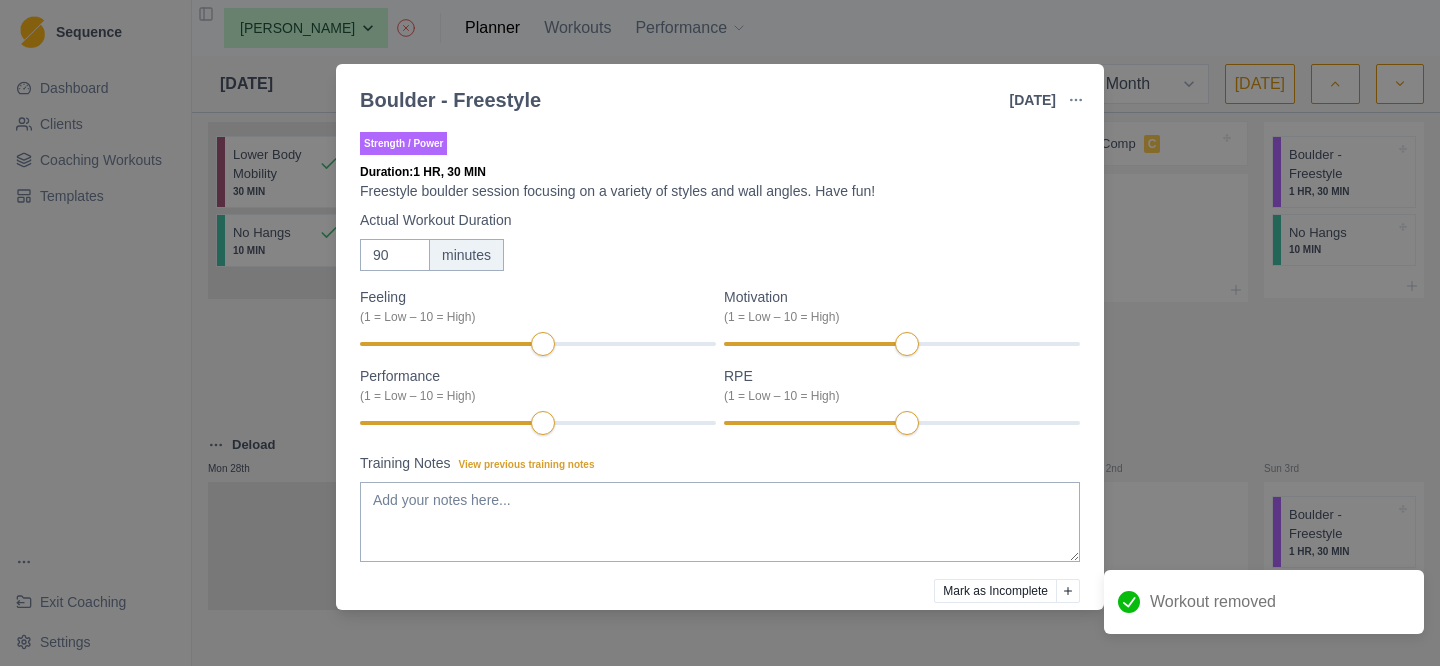 click at bounding box center [1076, 100] 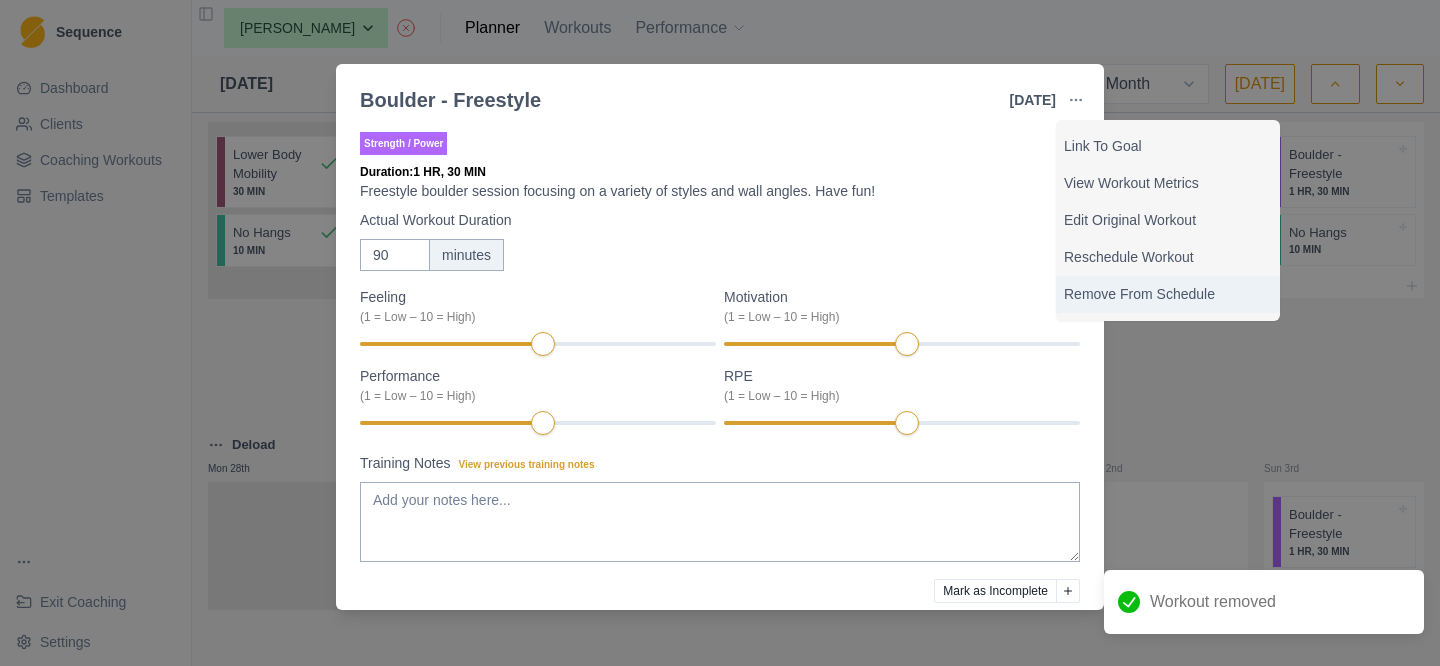 click on "Remove From Schedule" at bounding box center [1168, 294] 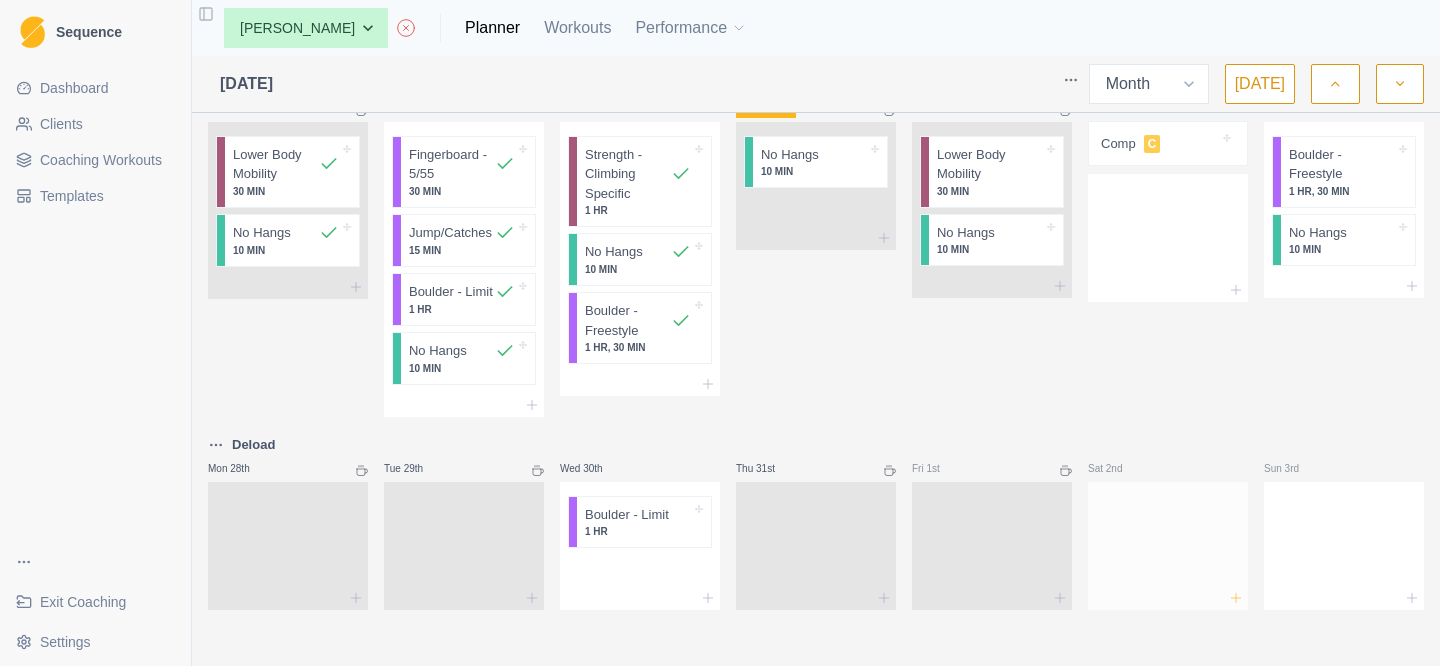 click 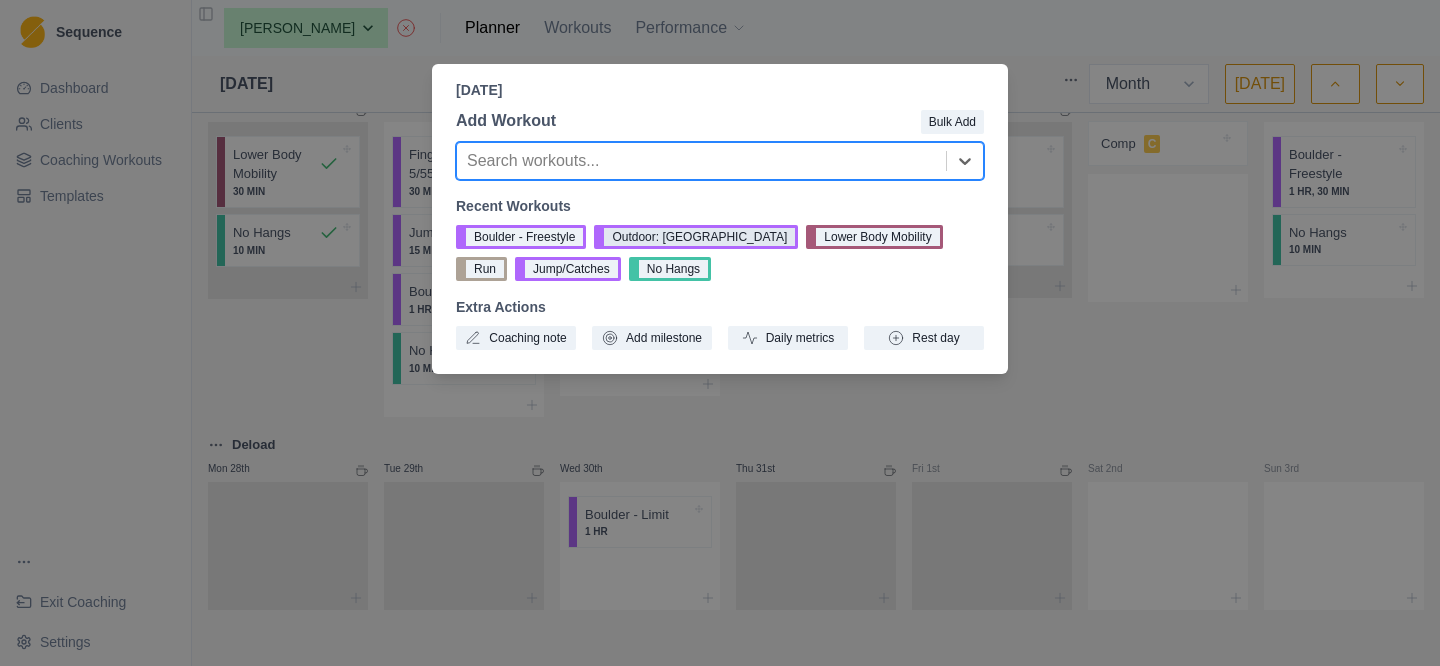 click on "Outdoor: [GEOGRAPHIC_DATA]" at bounding box center [696, 237] 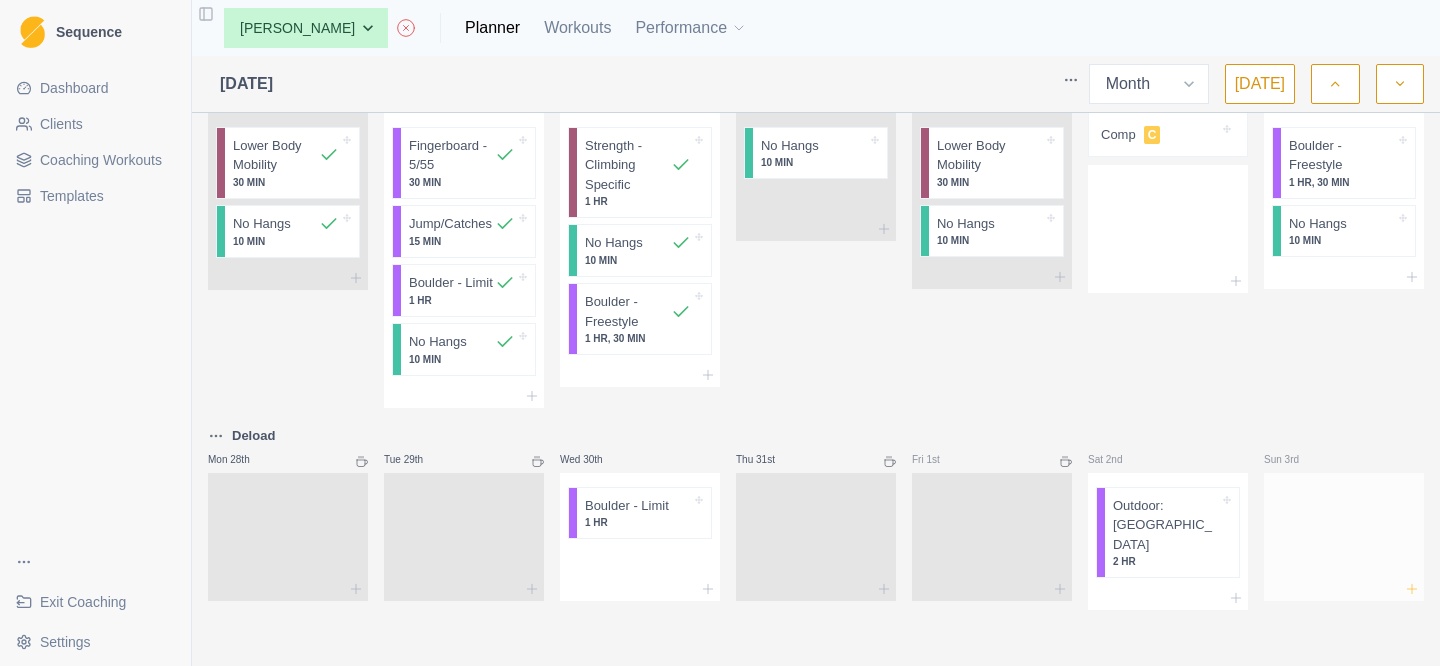click 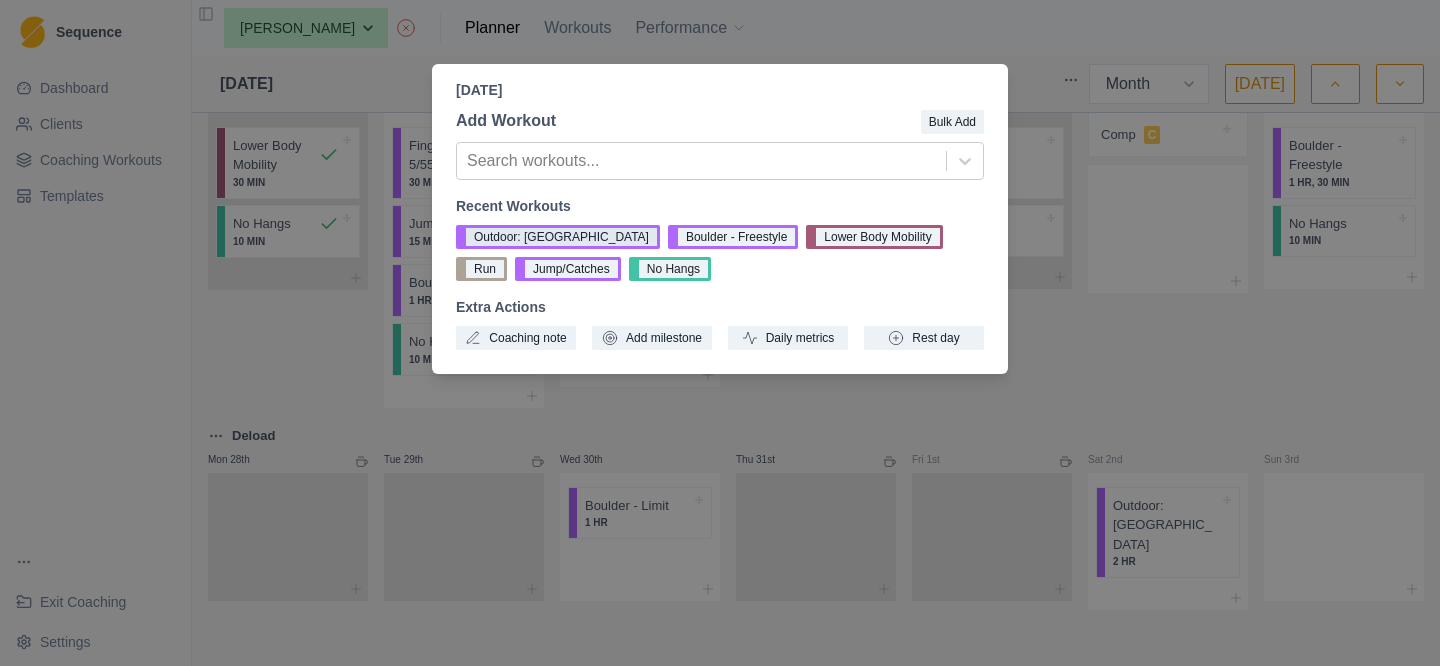 click on "Outdoor: [GEOGRAPHIC_DATA]" at bounding box center [558, 237] 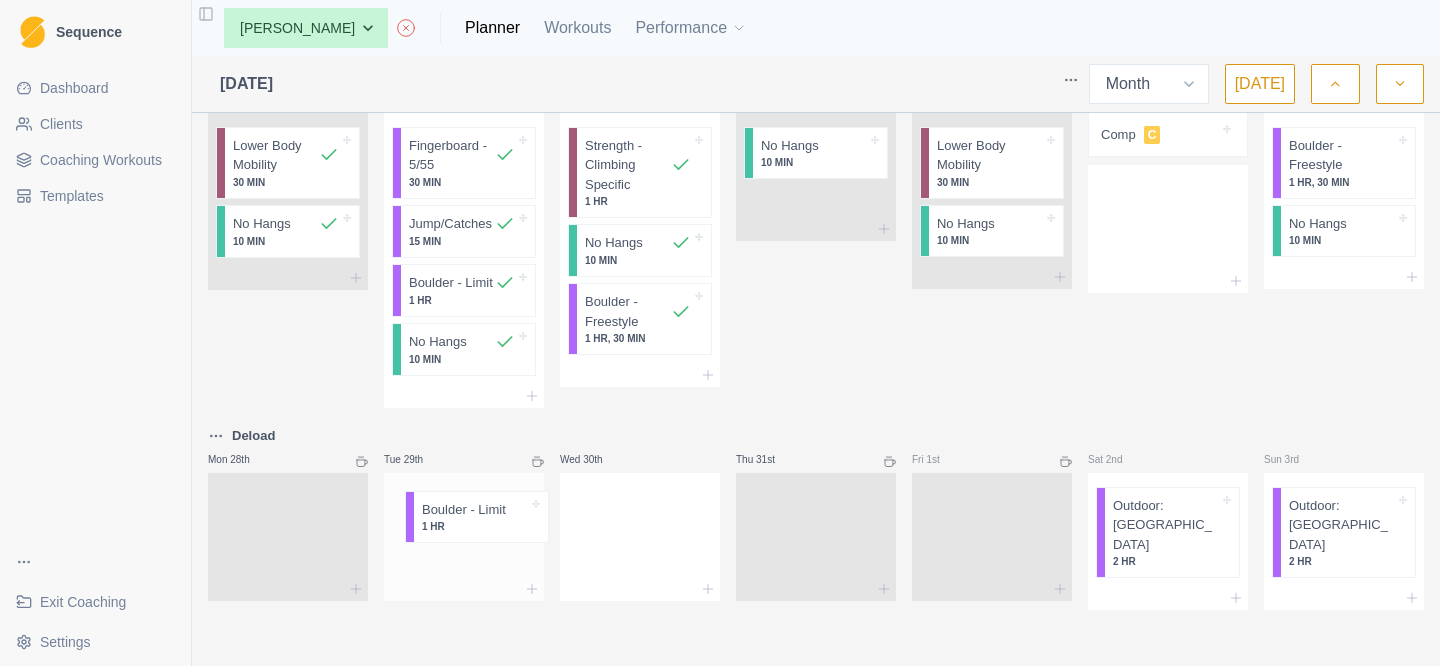 drag, startPoint x: 625, startPoint y: 513, endPoint x: 438, endPoint y: 507, distance: 187.09624 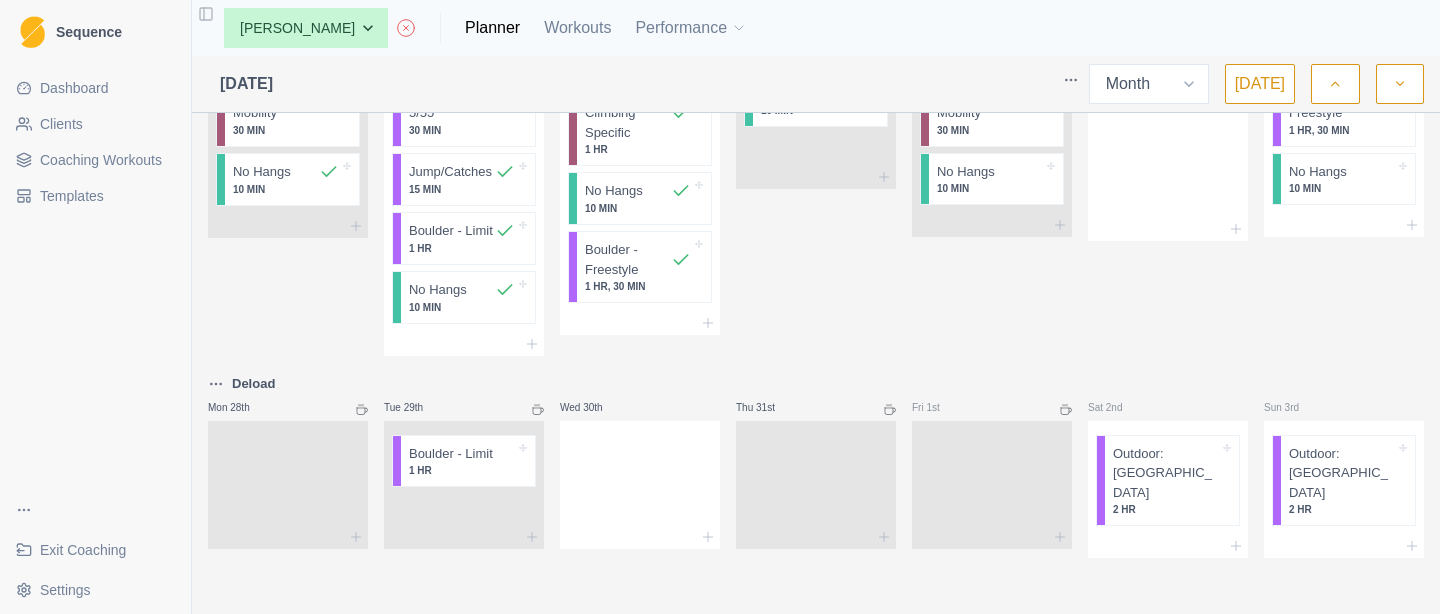 scroll, scrollTop: 1248, scrollLeft: 0, axis: vertical 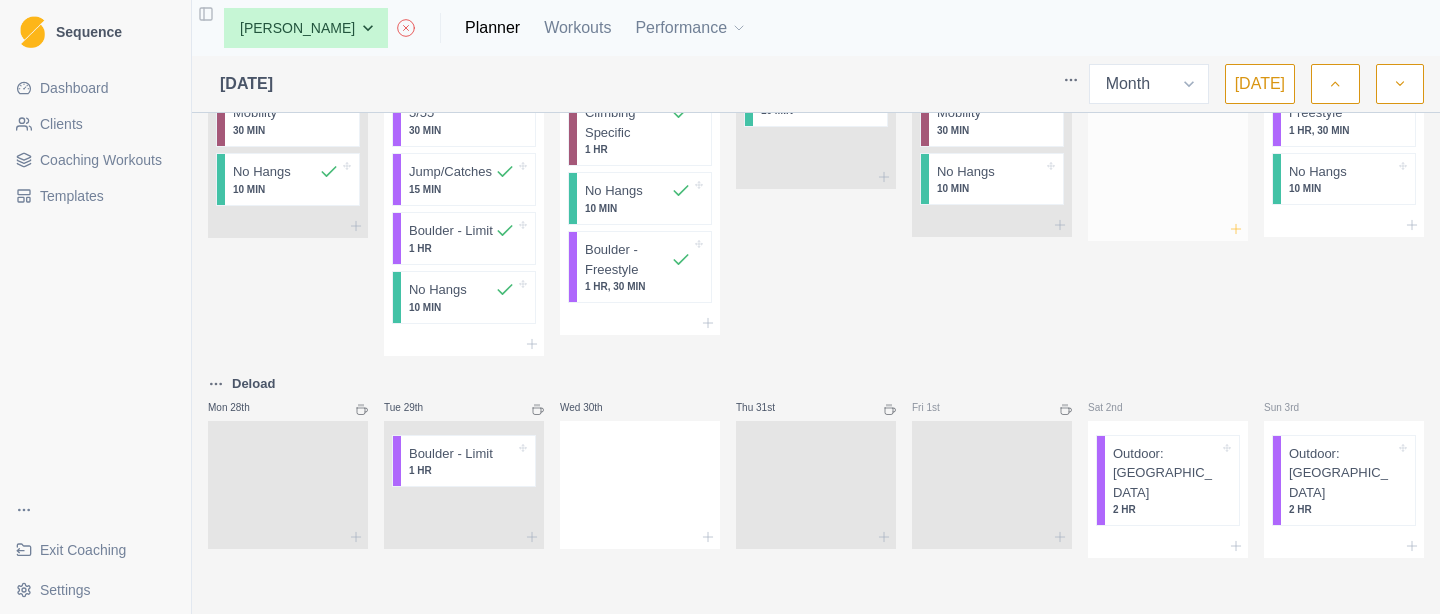 click 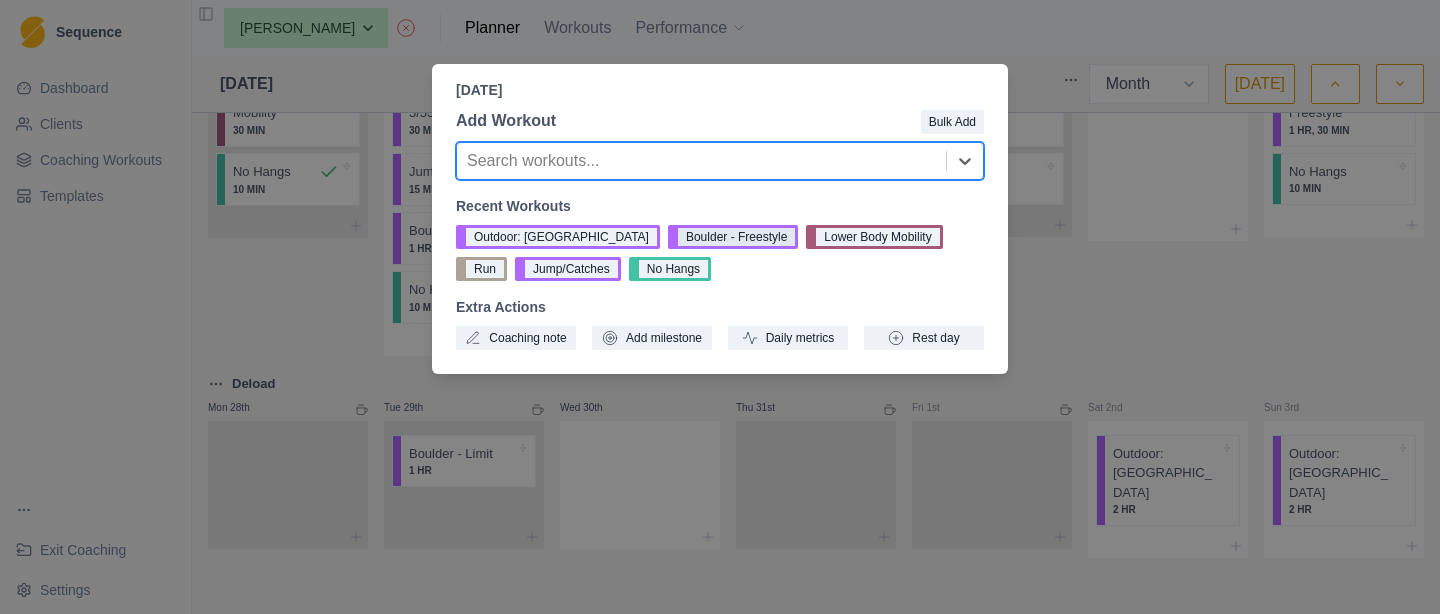 click on "Boulder - Freestyle" at bounding box center [733, 237] 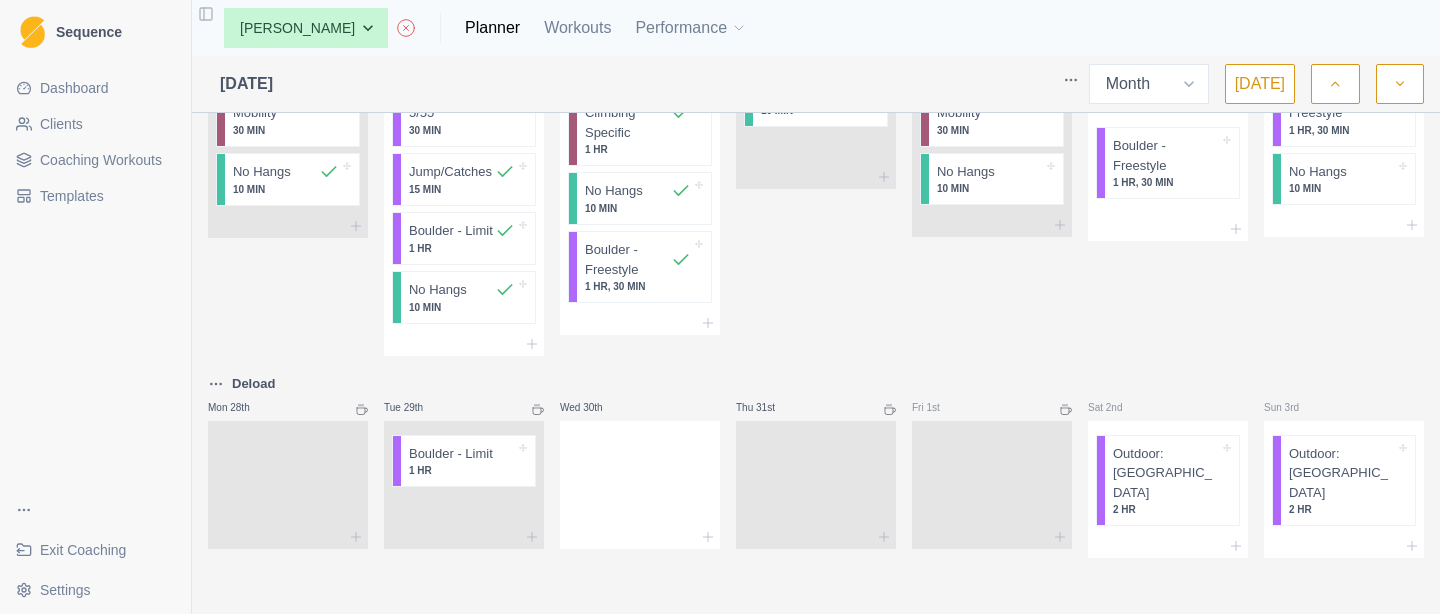 scroll, scrollTop: 1306, scrollLeft: 0, axis: vertical 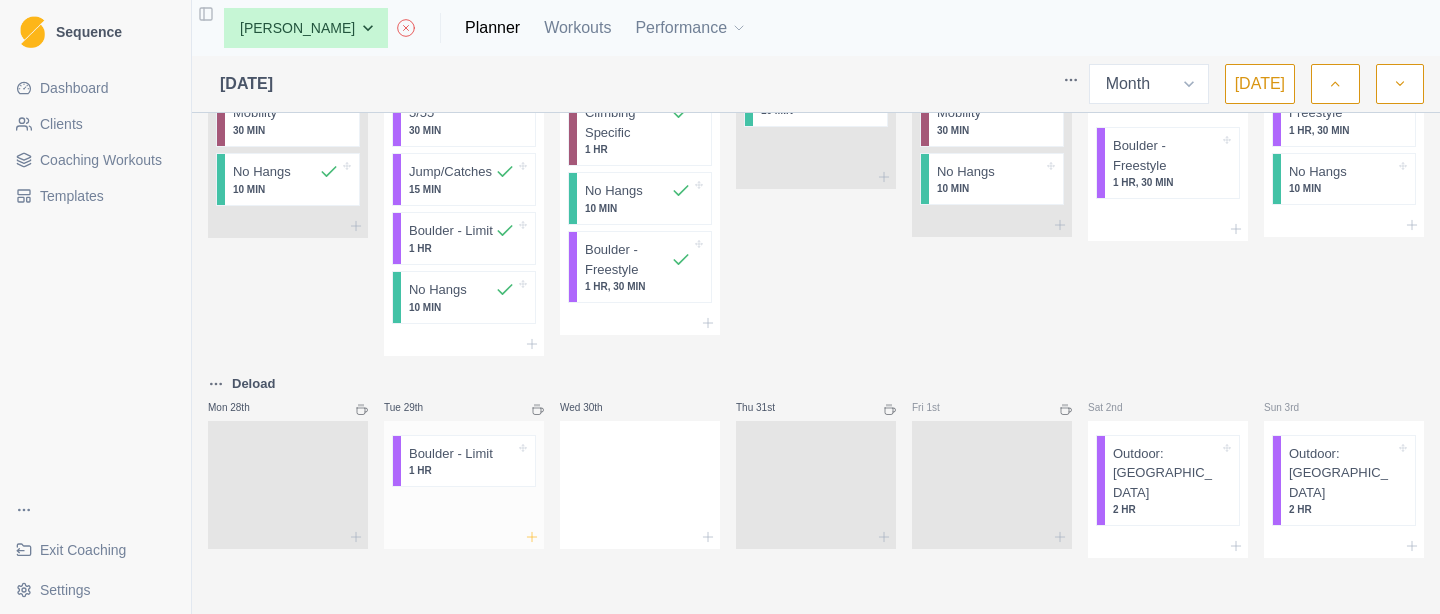 click 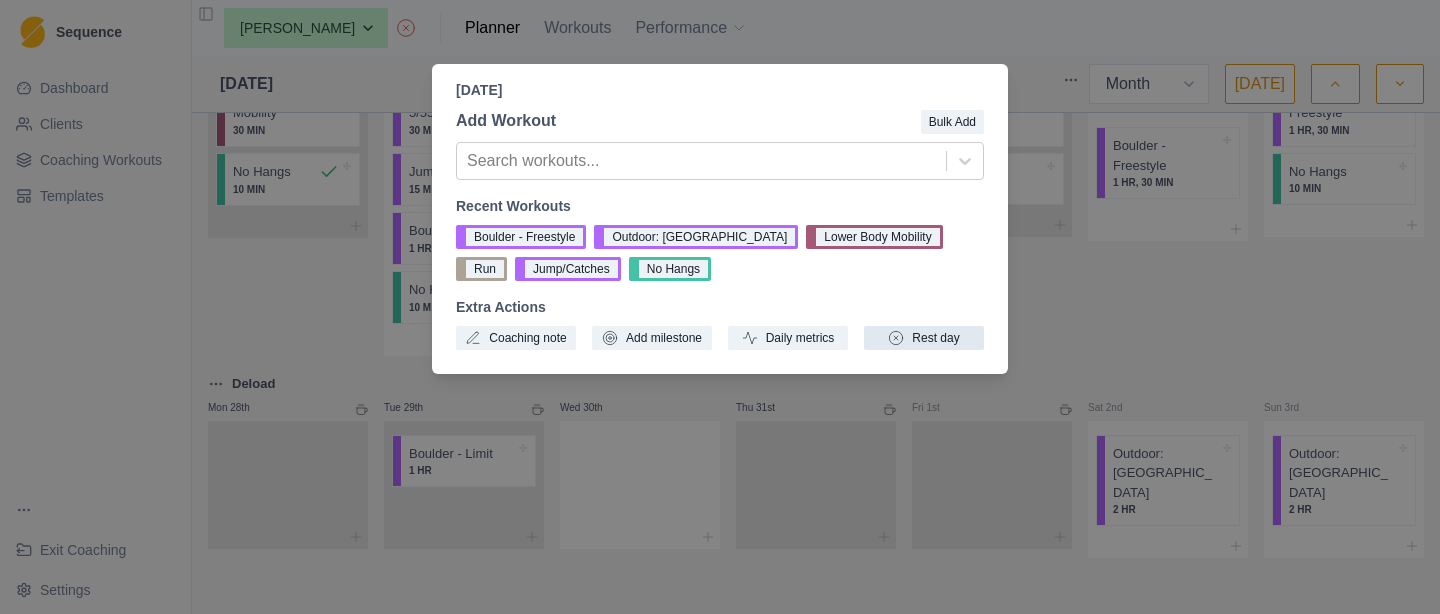 click on "Rest day" at bounding box center [924, 338] 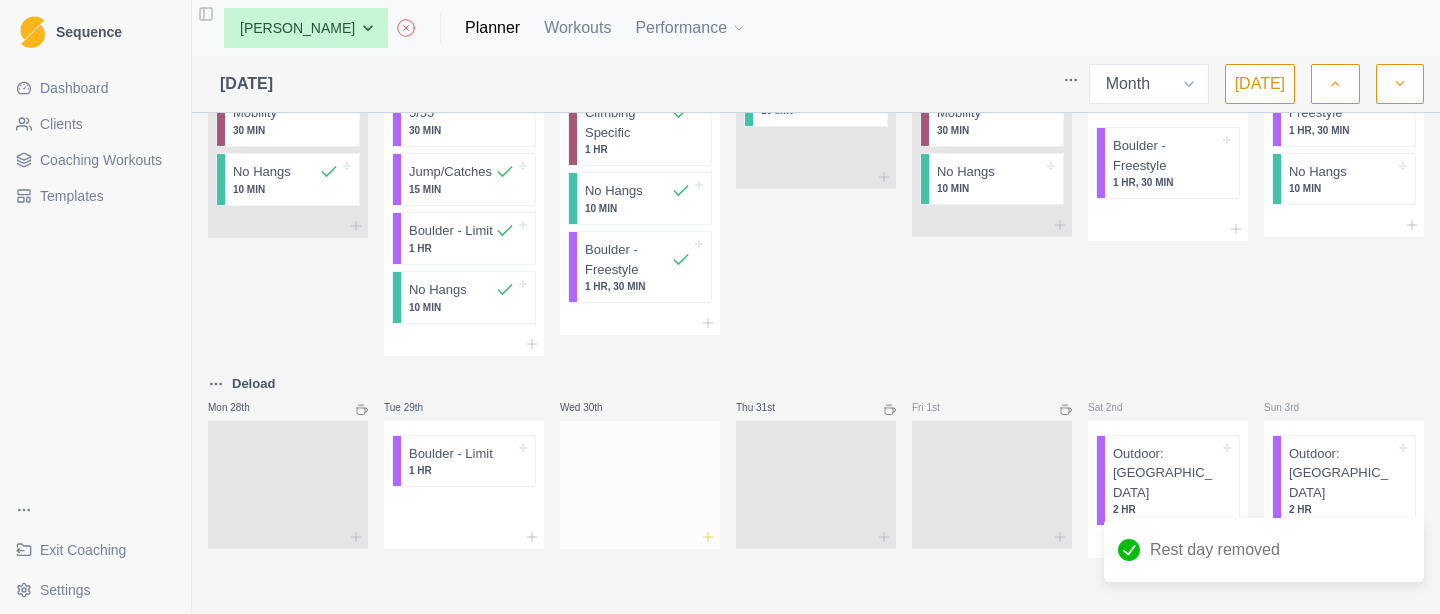 click 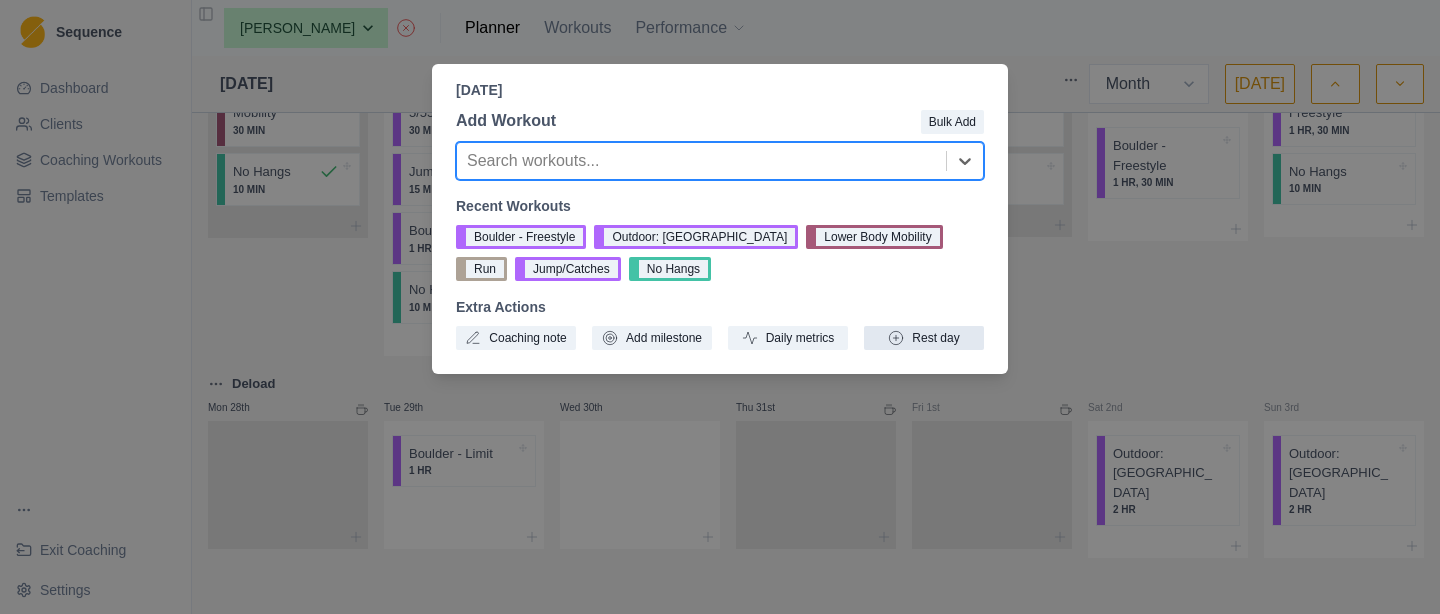 click on "Rest day" at bounding box center (924, 338) 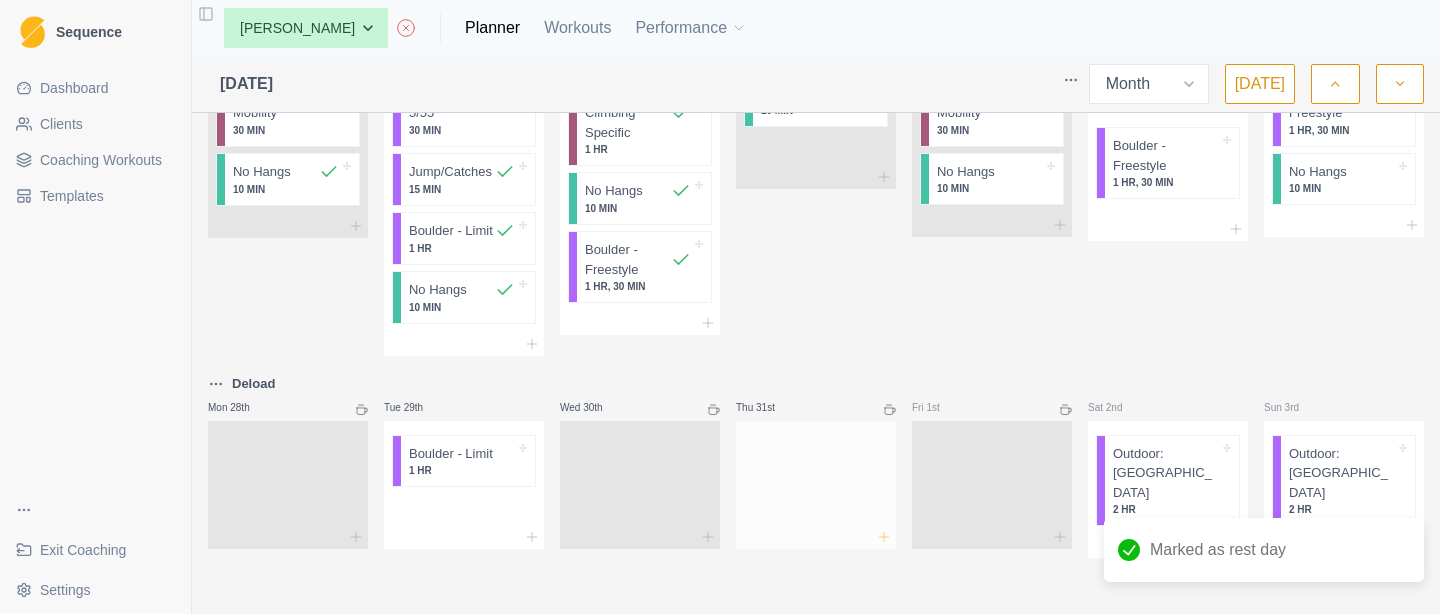 click 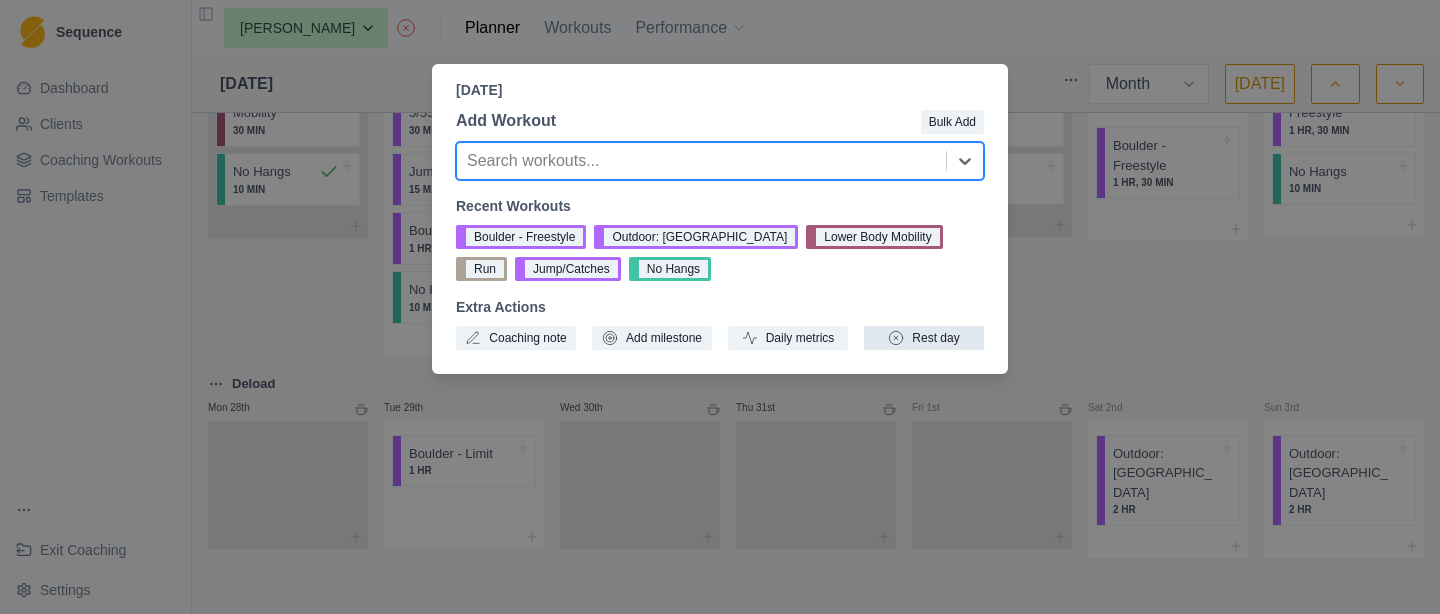 click on "Rest day" at bounding box center (924, 338) 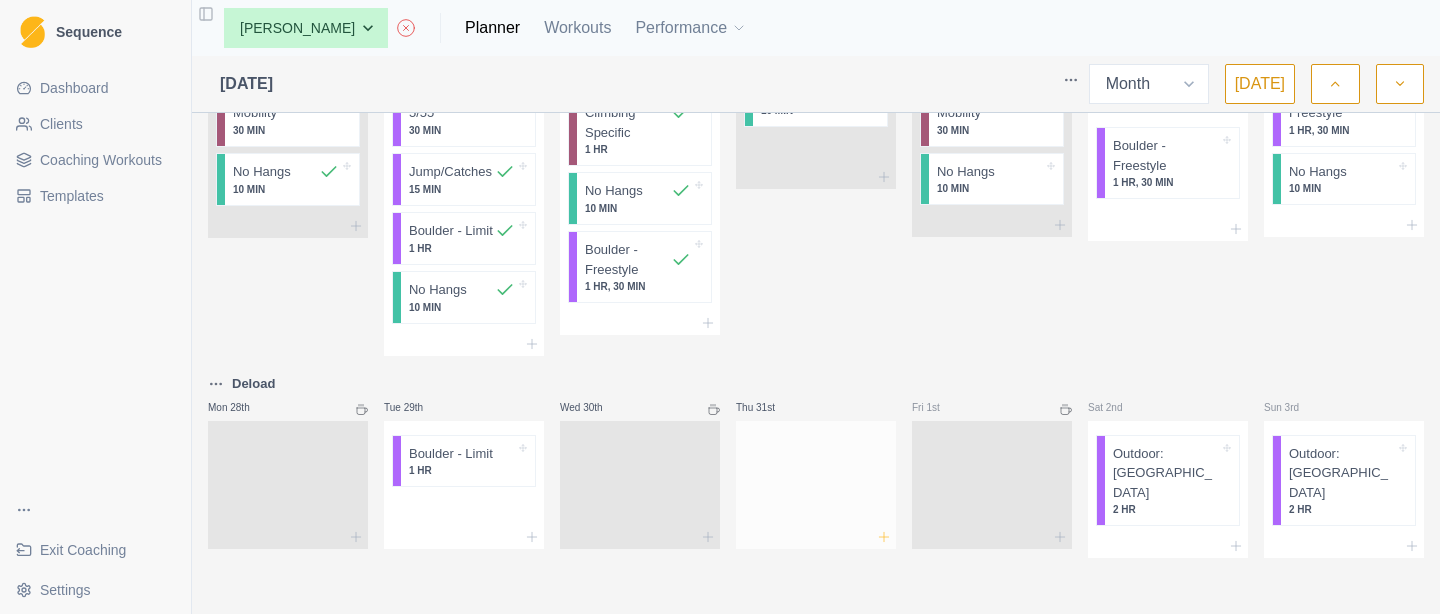 click 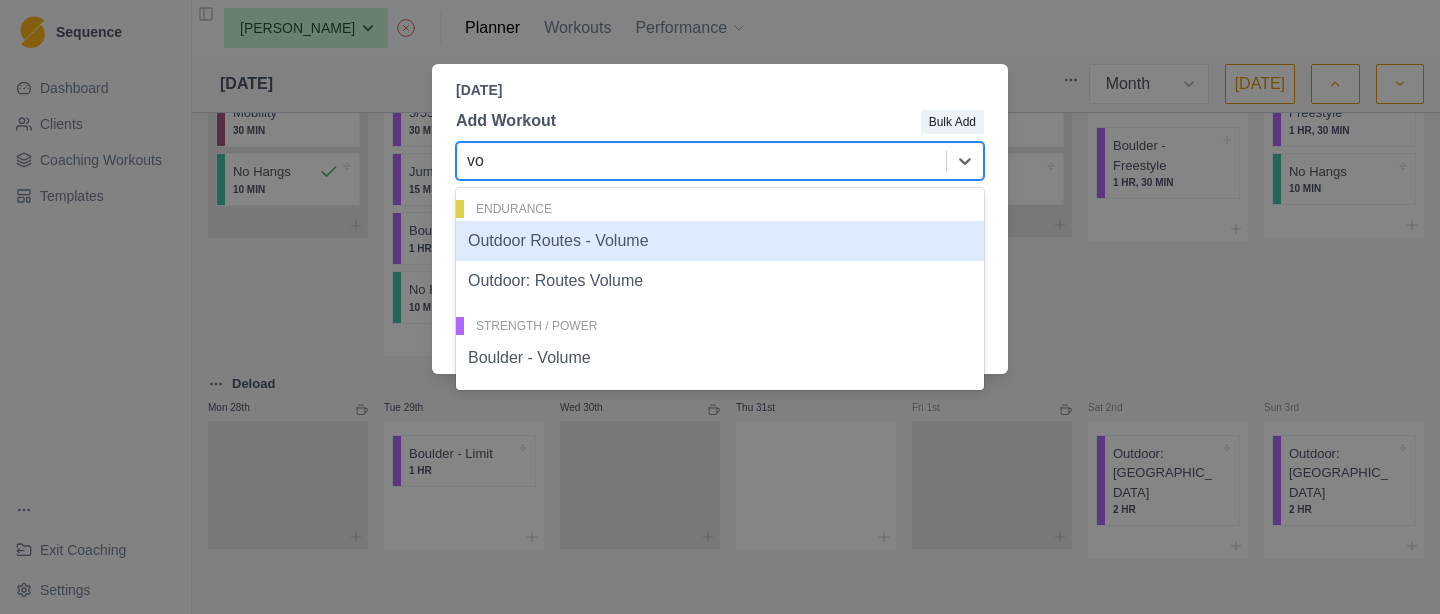 type on "vol" 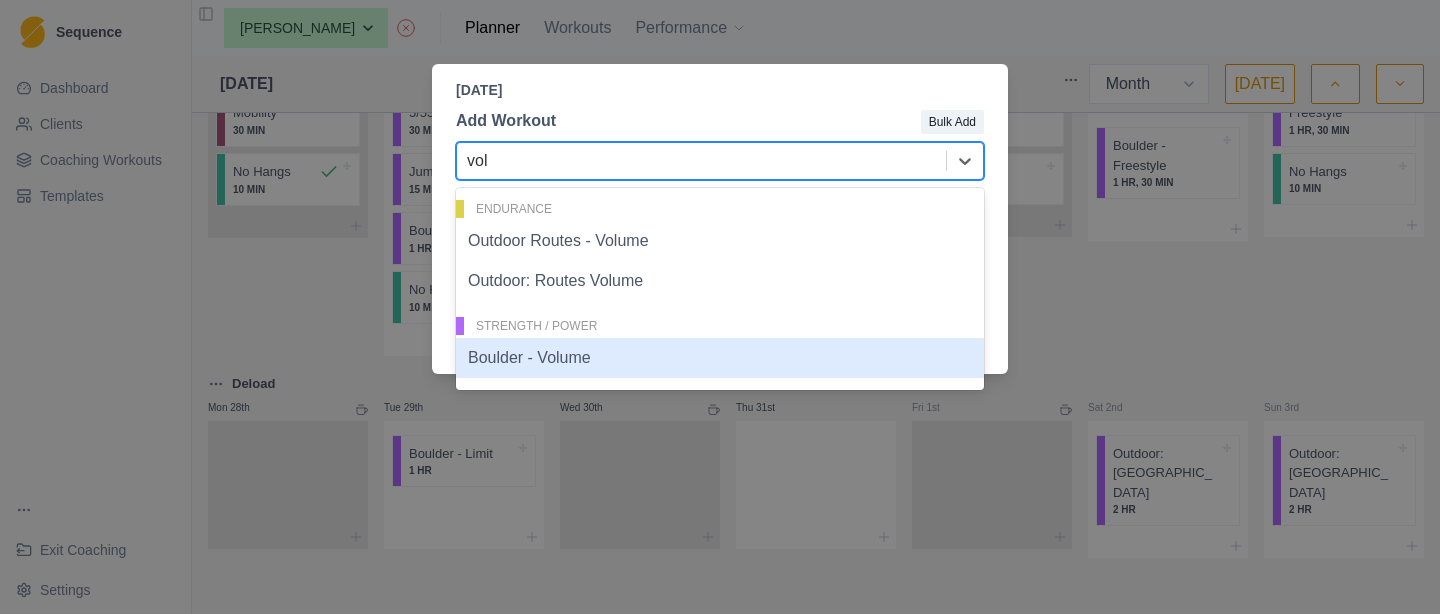 click on "Boulder - Volume" at bounding box center (720, 358) 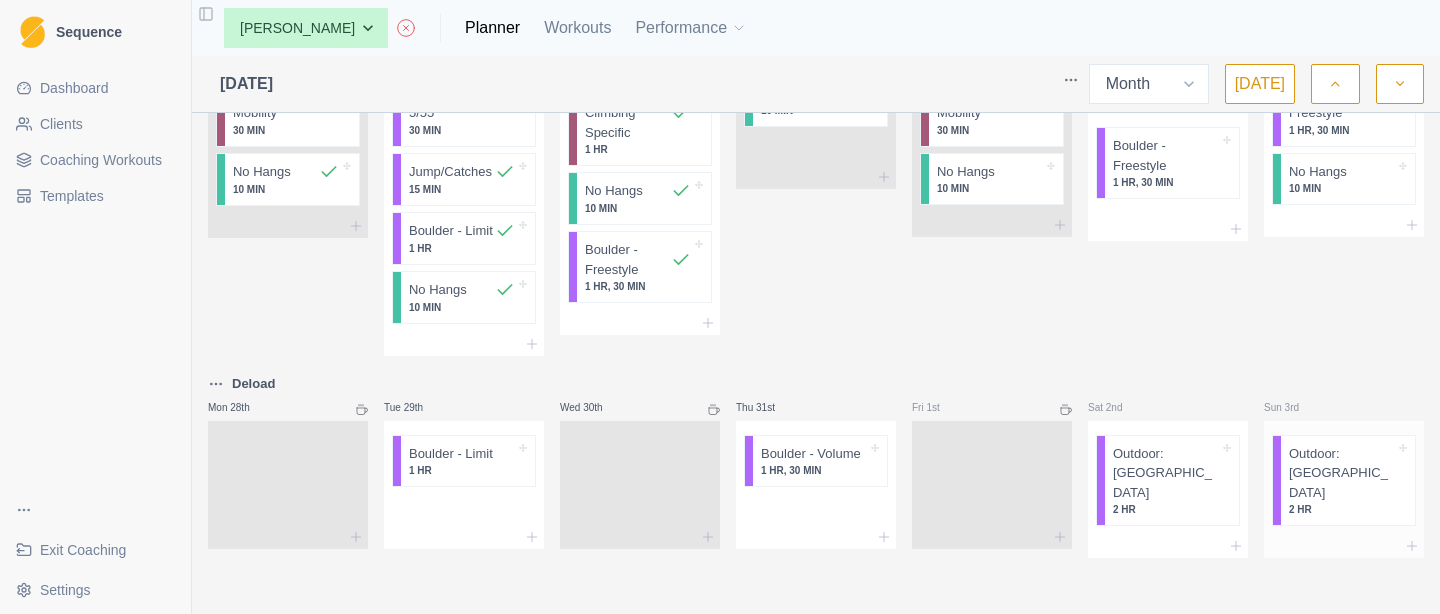 click on "2 HR" at bounding box center (1342, 509) 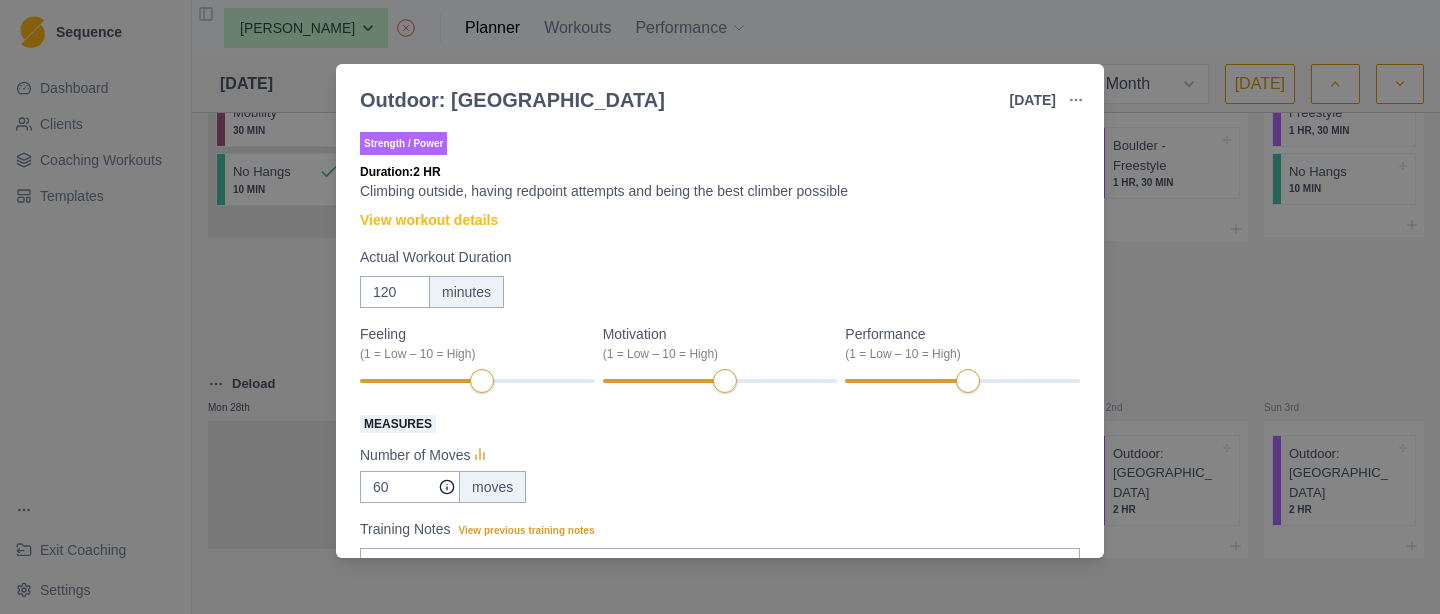 click at bounding box center [1076, 100] 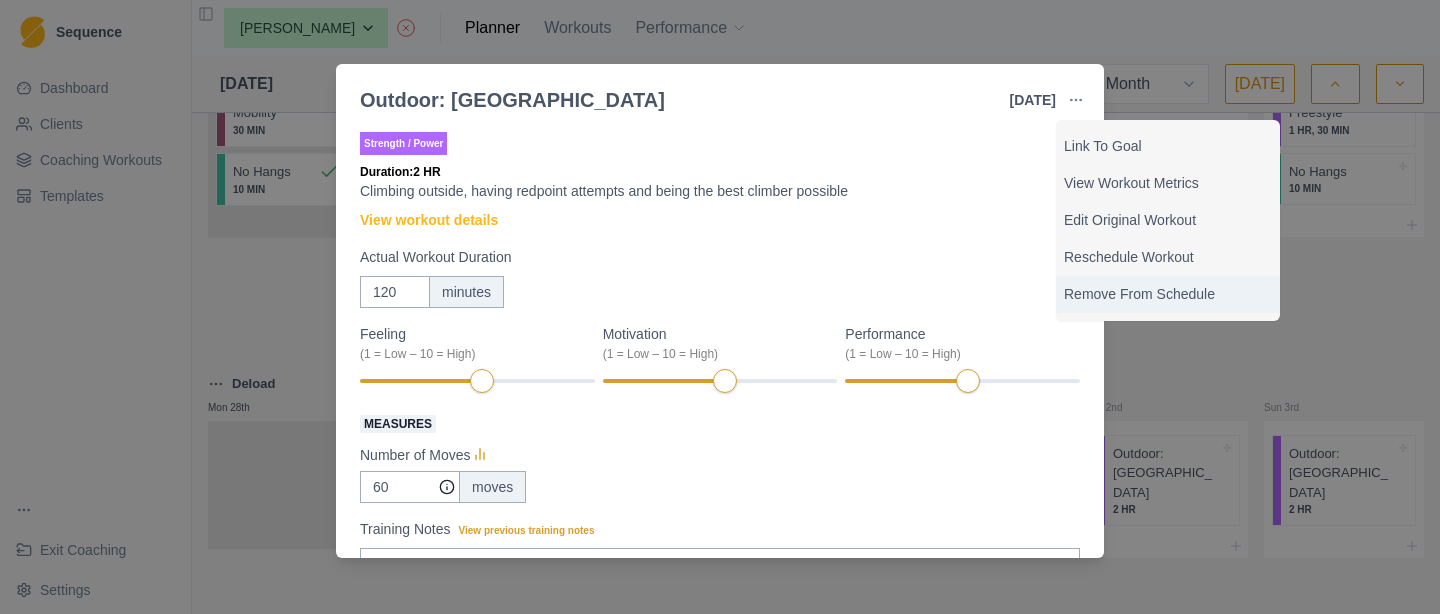 click on "Remove From Schedule" at bounding box center (1168, 294) 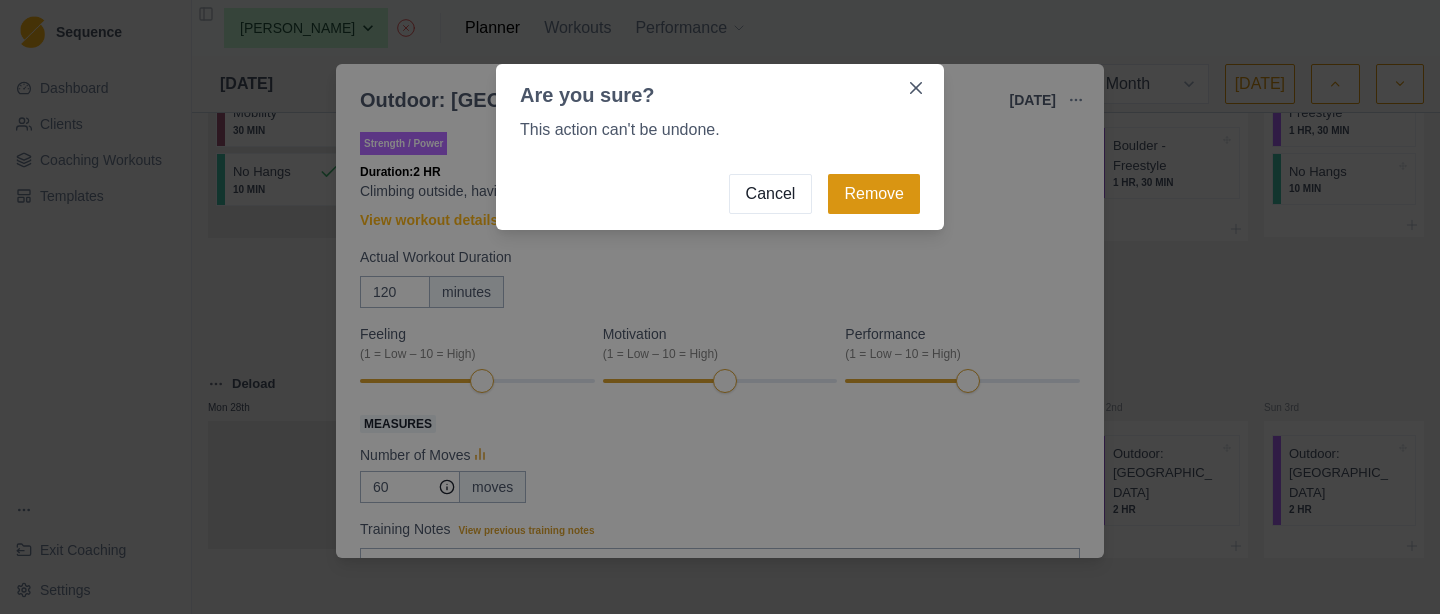 click on "Remove" at bounding box center [874, 194] 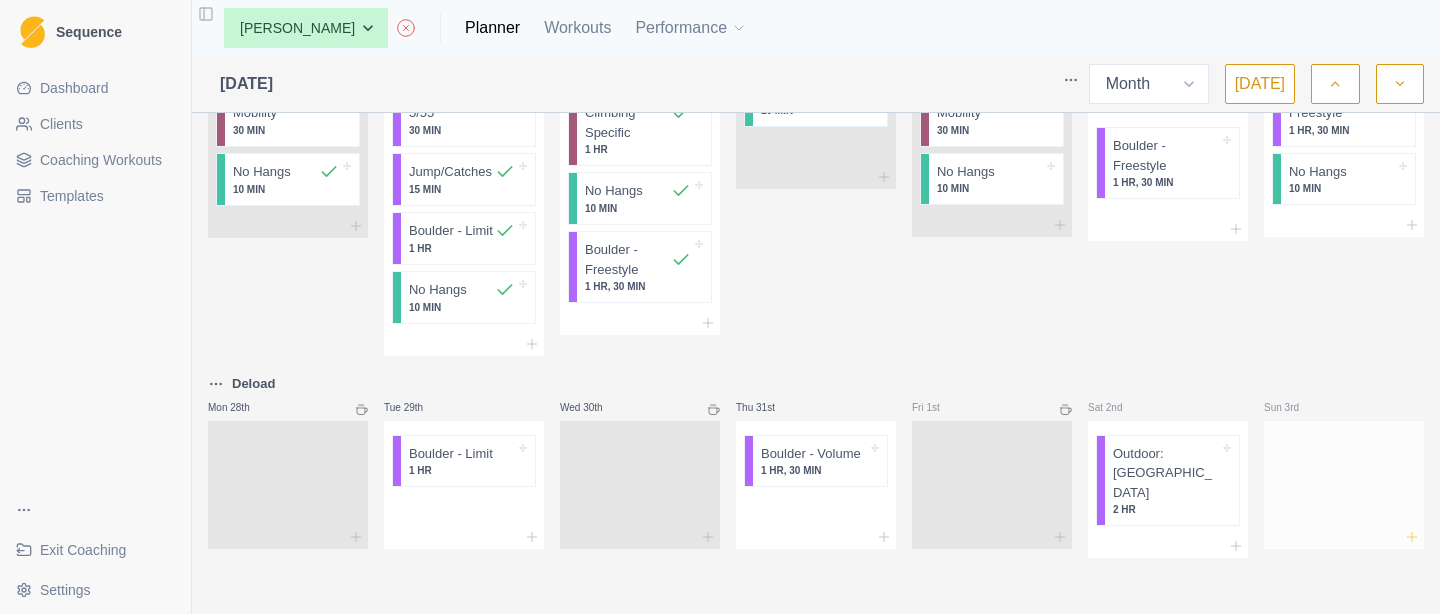 click 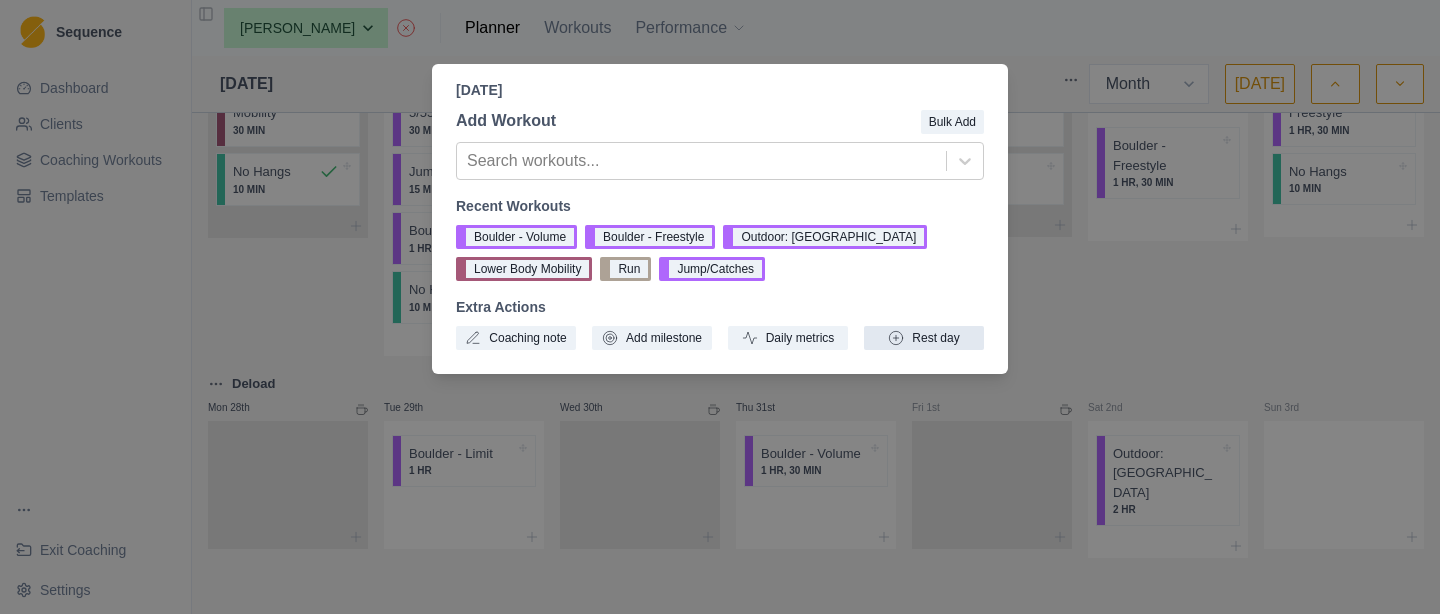 click on "Rest day" at bounding box center (924, 338) 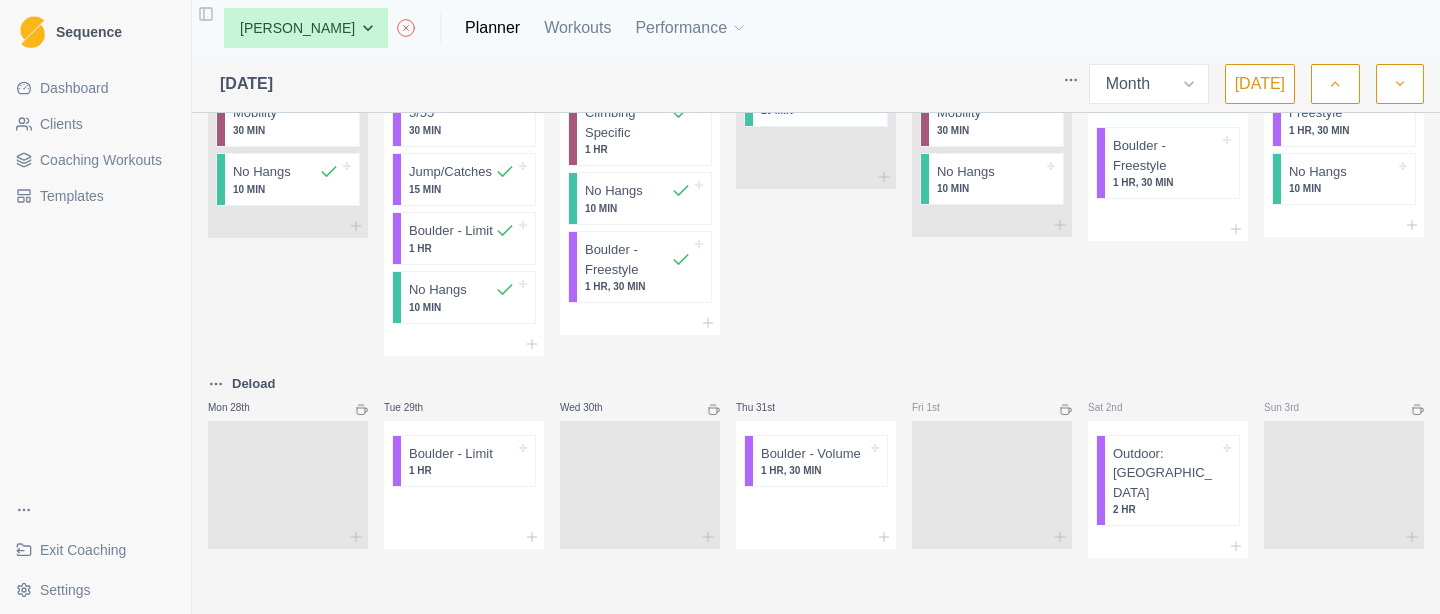 click at bounding box center [1400, 84] 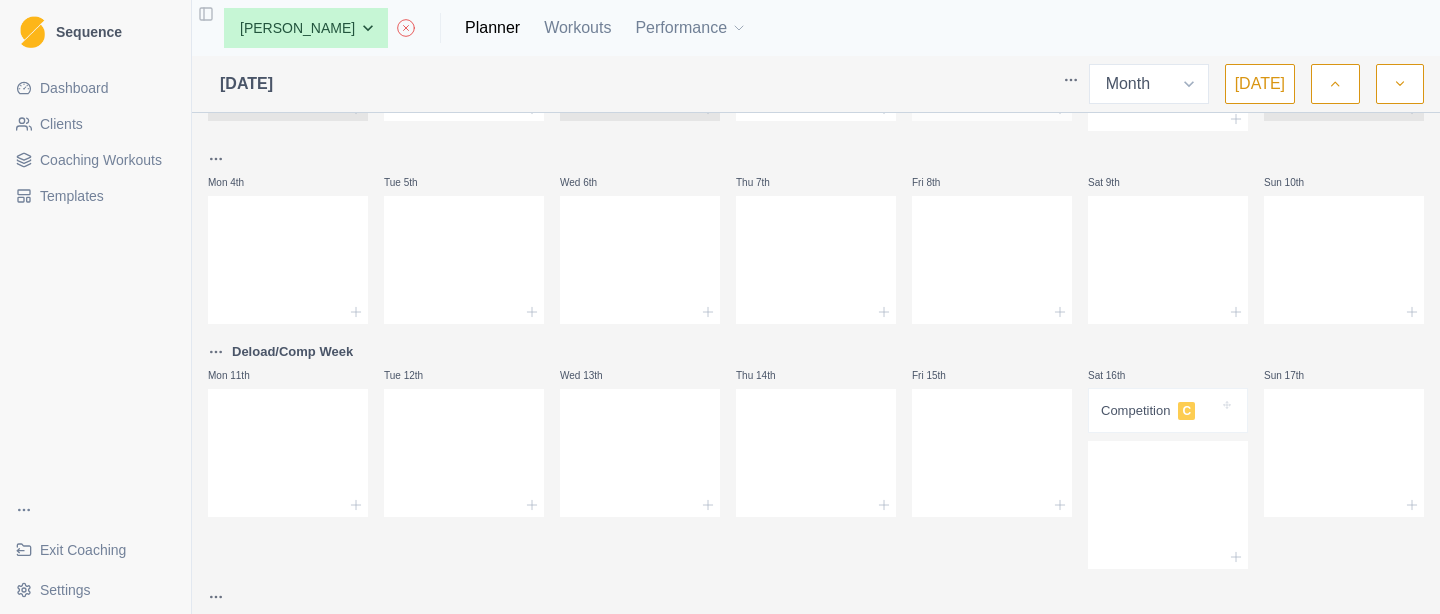 scroll, scrollTop: 183, scrollLeft: 0, axis: vertical 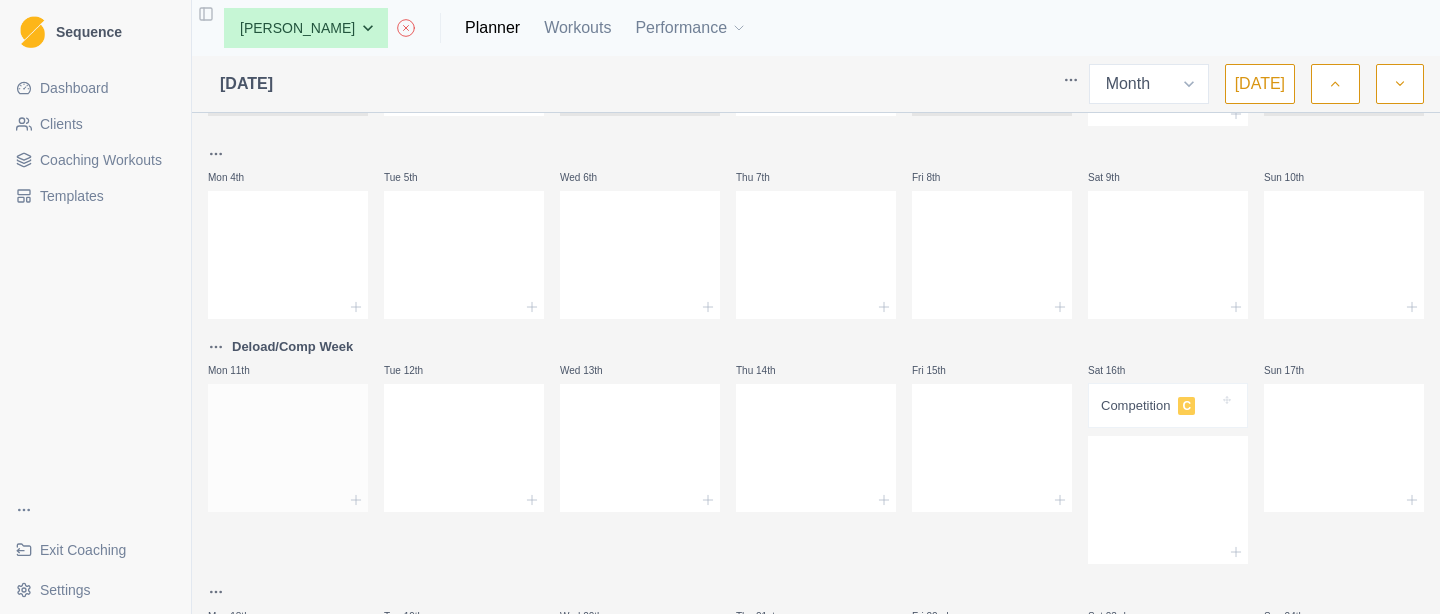 click at bounding box center [288, 500] 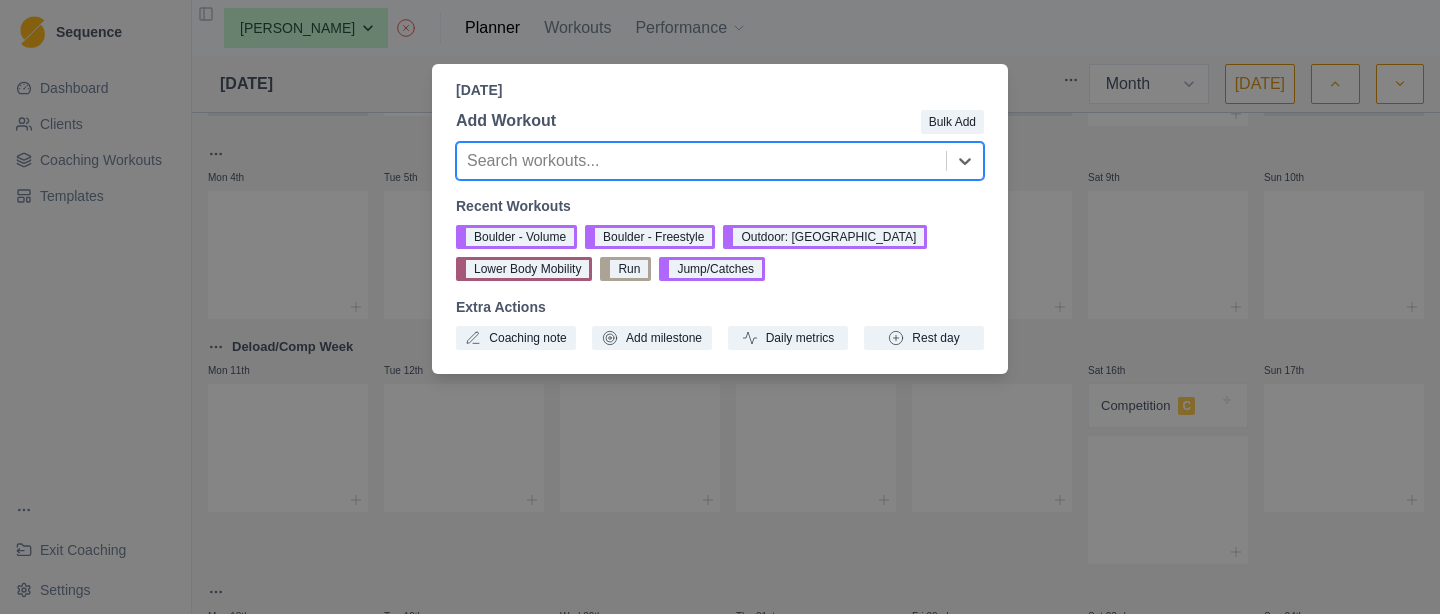 click on "Monday, August 11th, 2025 Add Workout Bulk Add Search workouts... Recent Workouts Boulder - Volume Boulder - Freestyle Outdoor: Boulder Lower Body Mobility Run Jump/Catches Extra Actions Coaching note Add milestone Daily metrics Rest day" at bounding box center [720, 307] 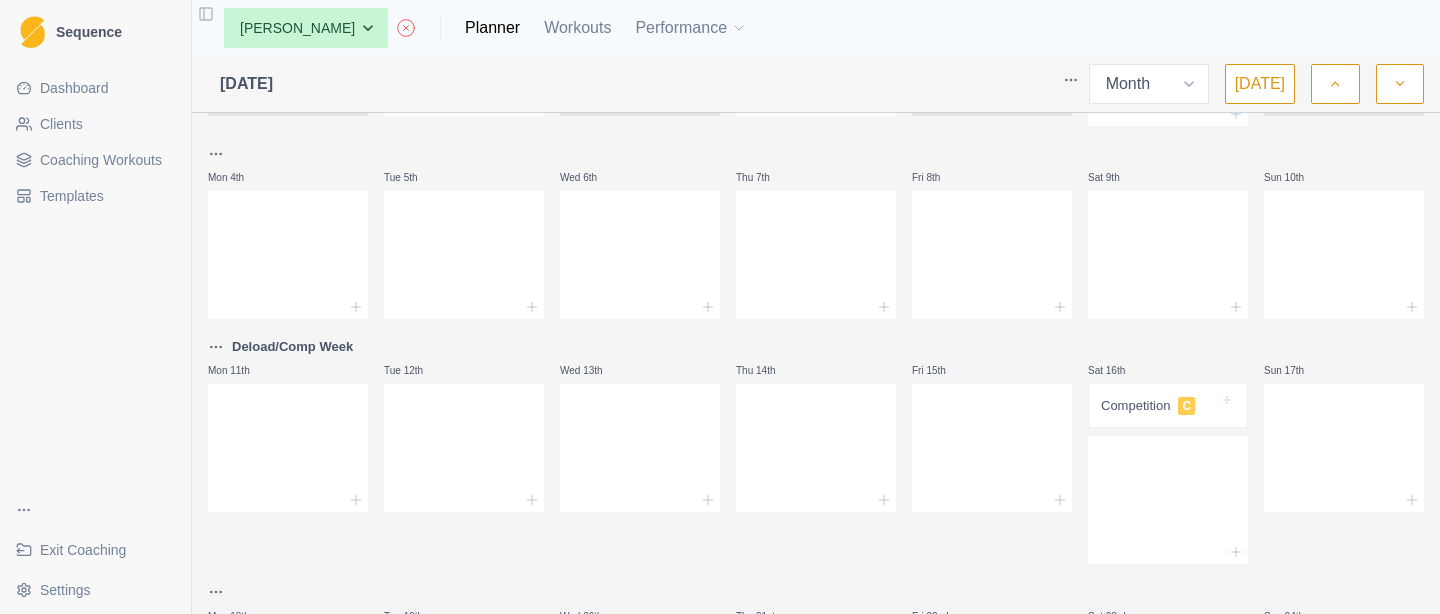scroll, scrollTop: 178, scrollLeft: 0, axis: vertical 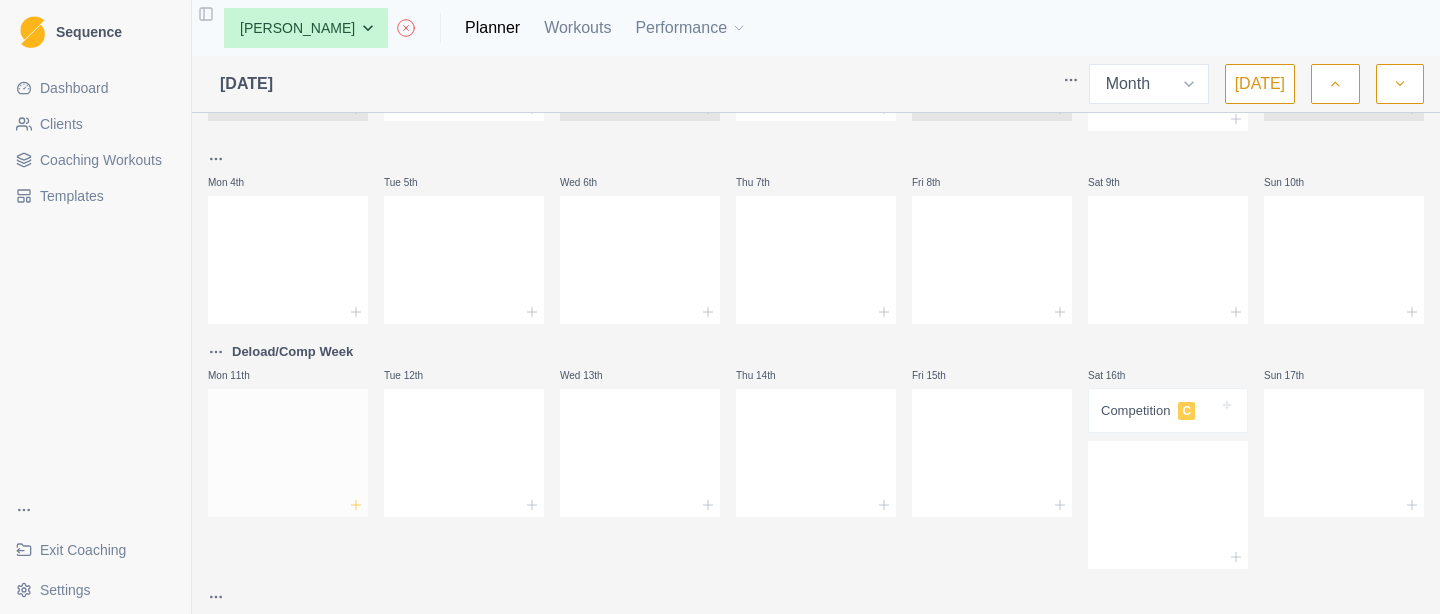 click 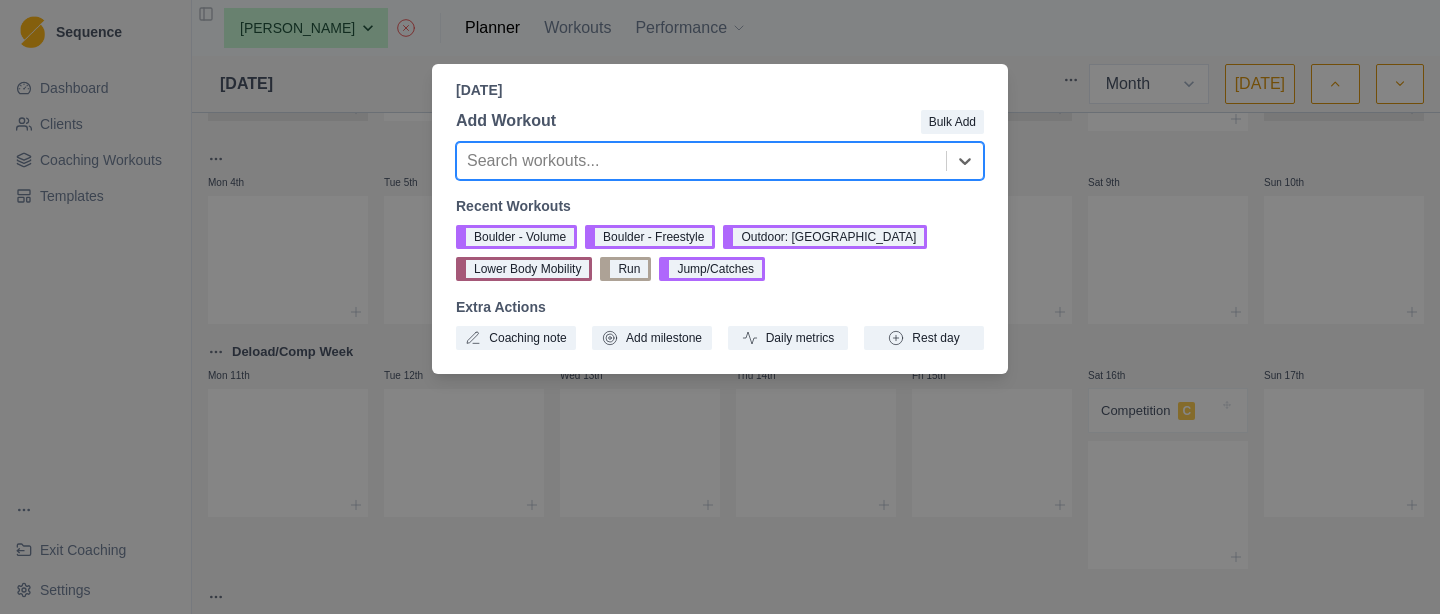 click on "Monday, August 11th, 2025 Add Workout Bulk Add Search workouts... Recent Workouts Boulder - Volume Boulder - Freestyle Outdoor: Boulder Lower Body Mobility Run Jump/Catches Extra Actions Coaching note Add milestone Daily metrics Rest day" at bounding box center (720, 307) 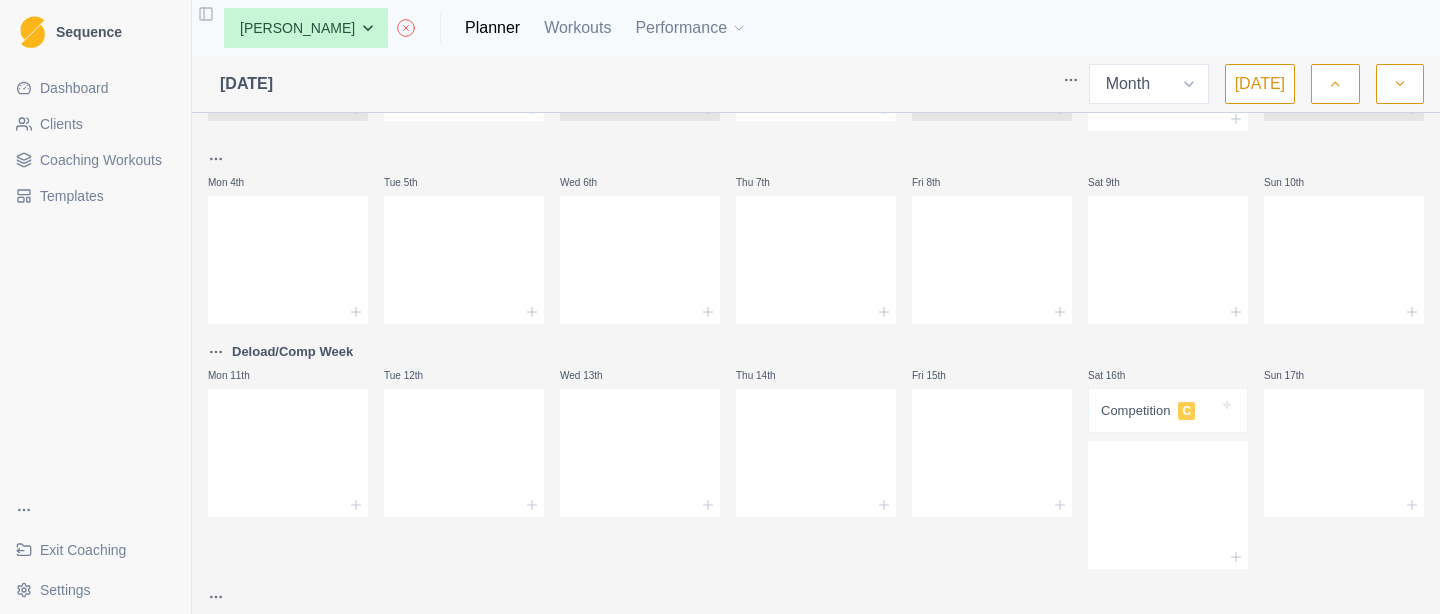 click on "Sequence Dashboard Clients Coaching Workouts Templates Exit Coaching Settings Toggle Sidebar None Bailey Blue Blue B elodie Jem denning Justin Taylor Tom Planner Workouts Performance August 2025 Week Month Today Deload Mon 28th Tue 29th Boulder - Limit 1 HR Wed 30th Thu 31st Boulder - Volume 1 HR, 30 MIN Fri 1st Sat 2nd Outdoor: Boulder 2 HR Sun 3rd Mon 4th Tue 5th Wed 6th Thu 7th Fri 8th Sat 9th Sun 10th Deload/Comp Week Mon 11th Tue 12th Wed 13th Thu 14th Fri 15th Sat 16th Competition C Sun 17th Mon 18th Tue 19th Wed 20th Thu 21st Fri 22nd Sat 23rd Sun 24th Mon 25th Tue 26th Wed 27th Thu 28th Fri 29th Sat 30th Sun 31st
Metrics Goals Tests
You have dropped the item.
You have moved the item from position 1
in list 30
to list 29
in position 1" at bounding box center (720, 307) 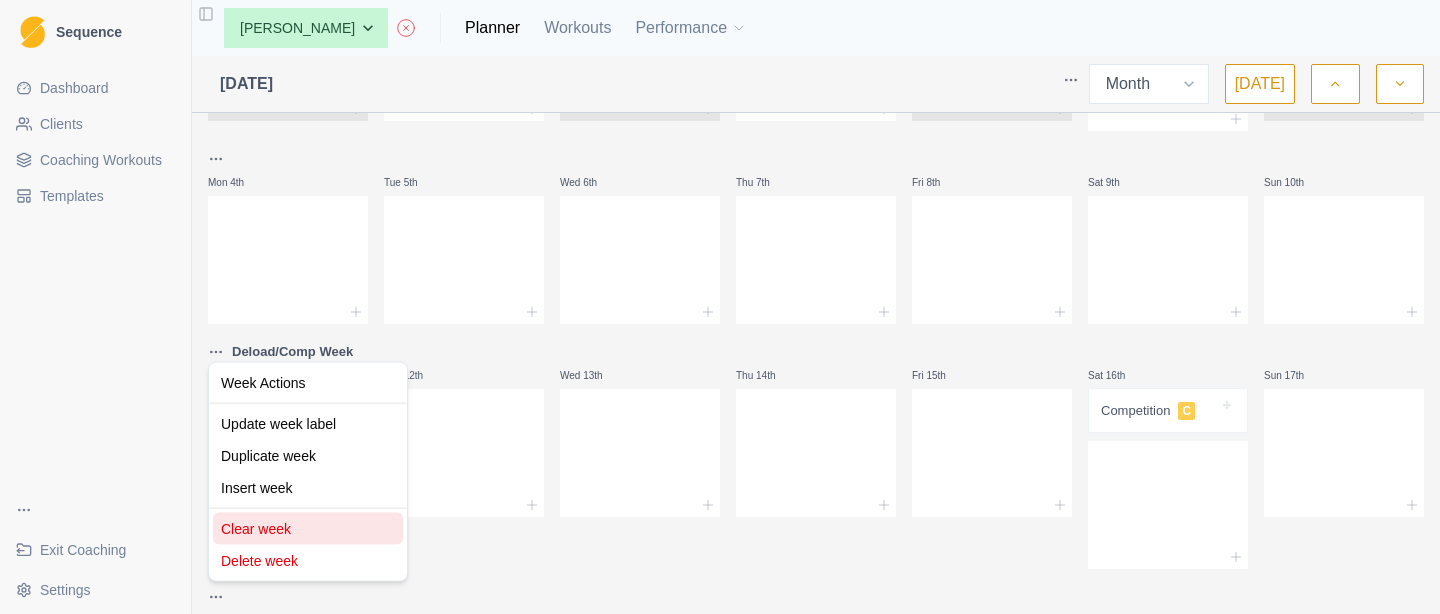 click on "Clear week" at bounding box center [308, 529] 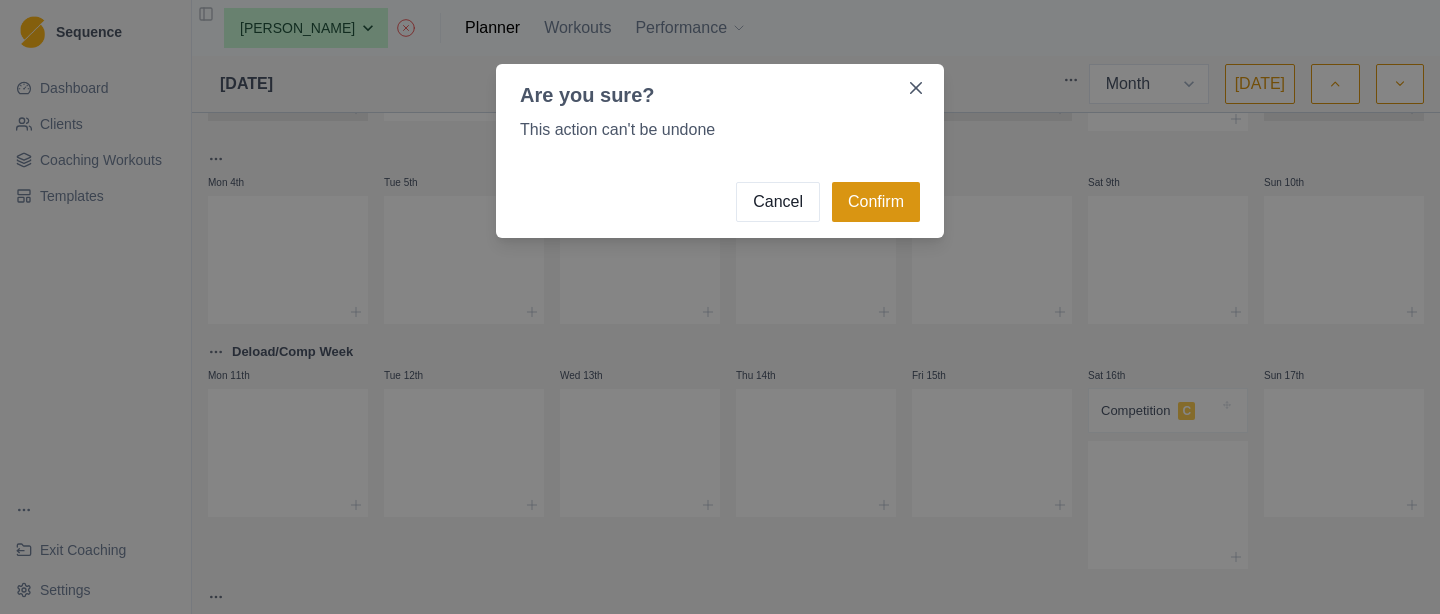 click on "Confirm" at bounding box center (876, 202) 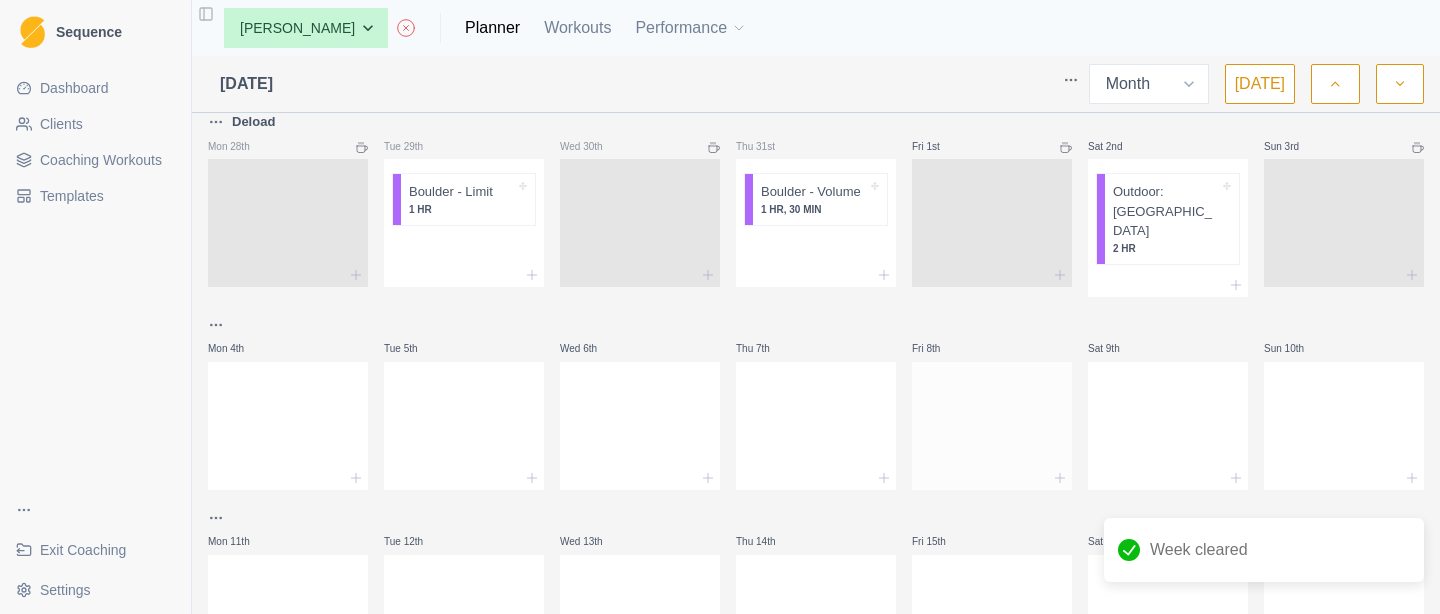 scroll, scrollTop: 0, scrollLeft: 0, axis: both 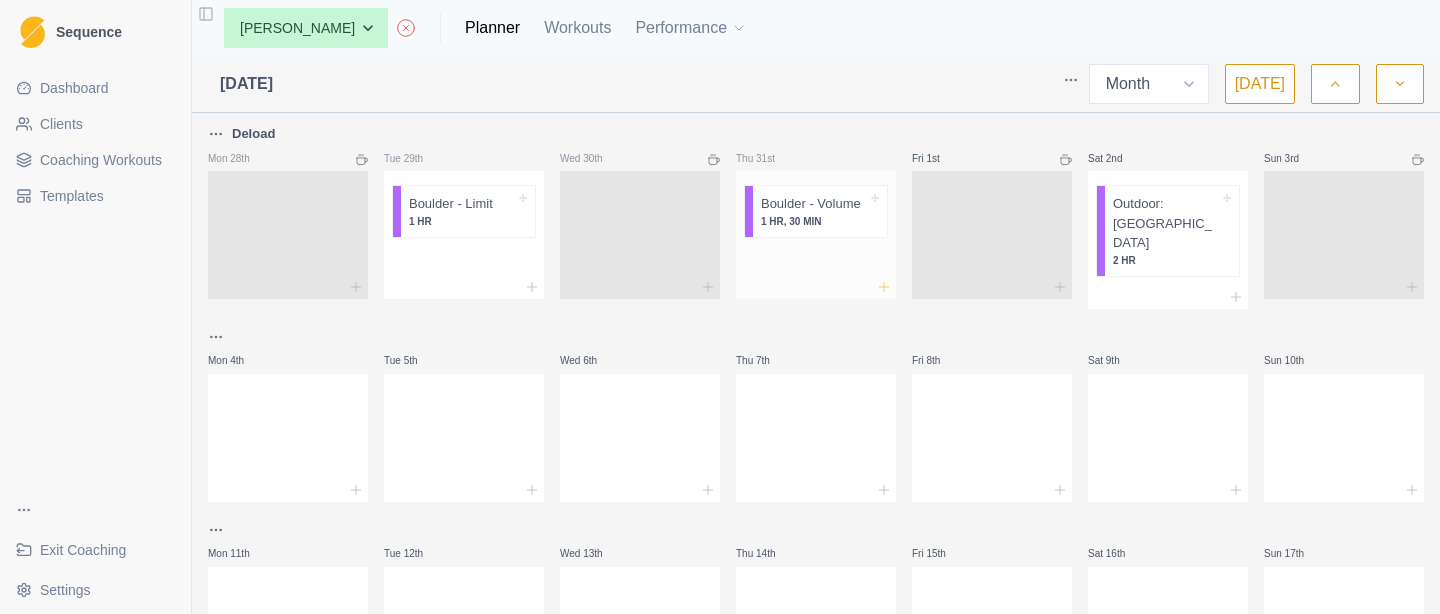 click 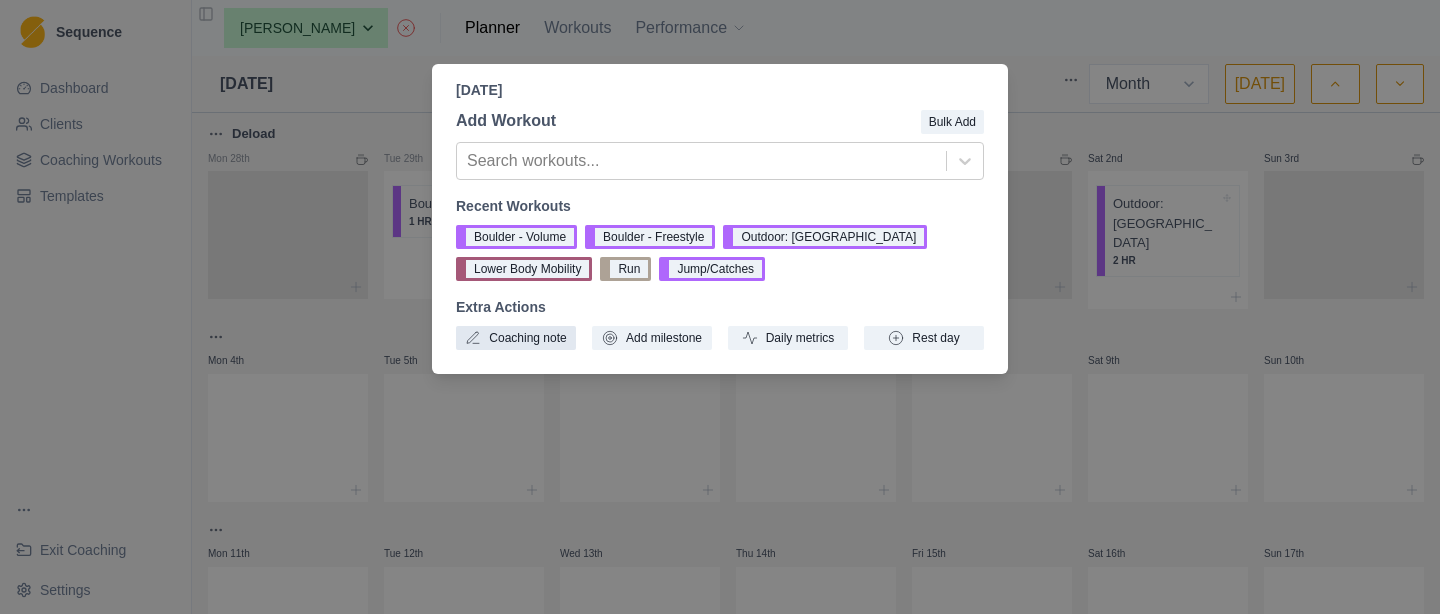 click on "Coaching note" at bounding box center (516, 338) 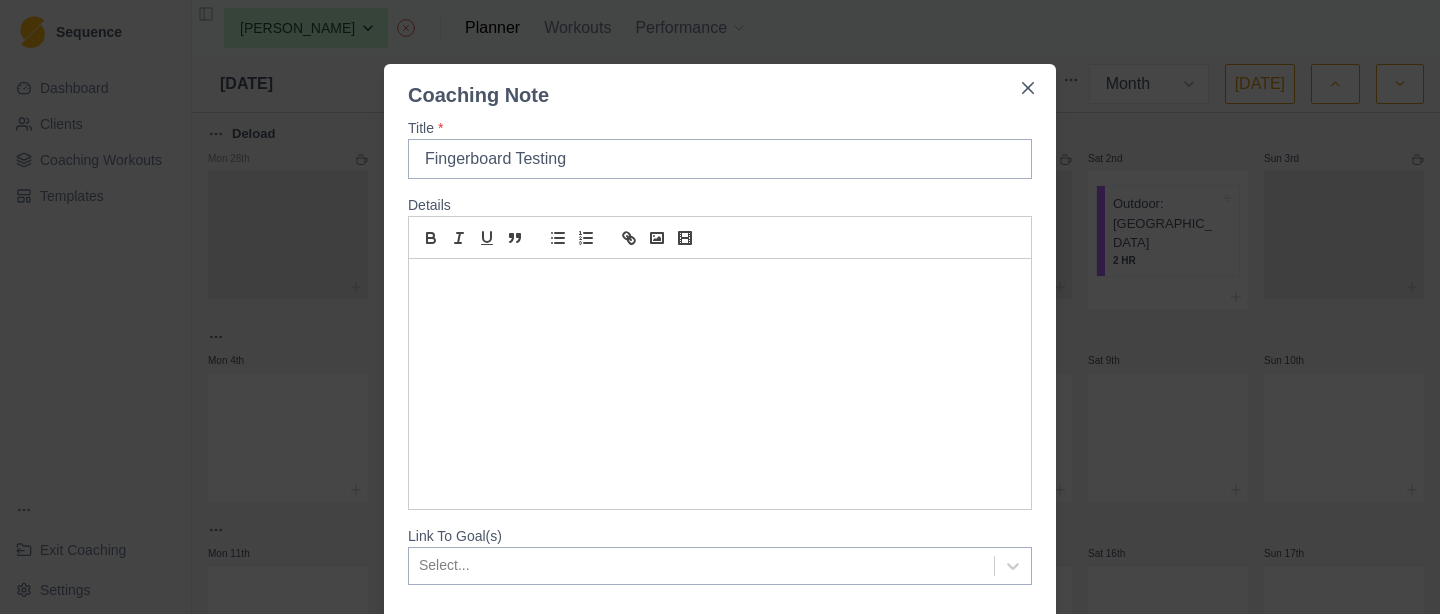 scroll, scrollTop: 95, scrollLeft: 0, axis: vertical 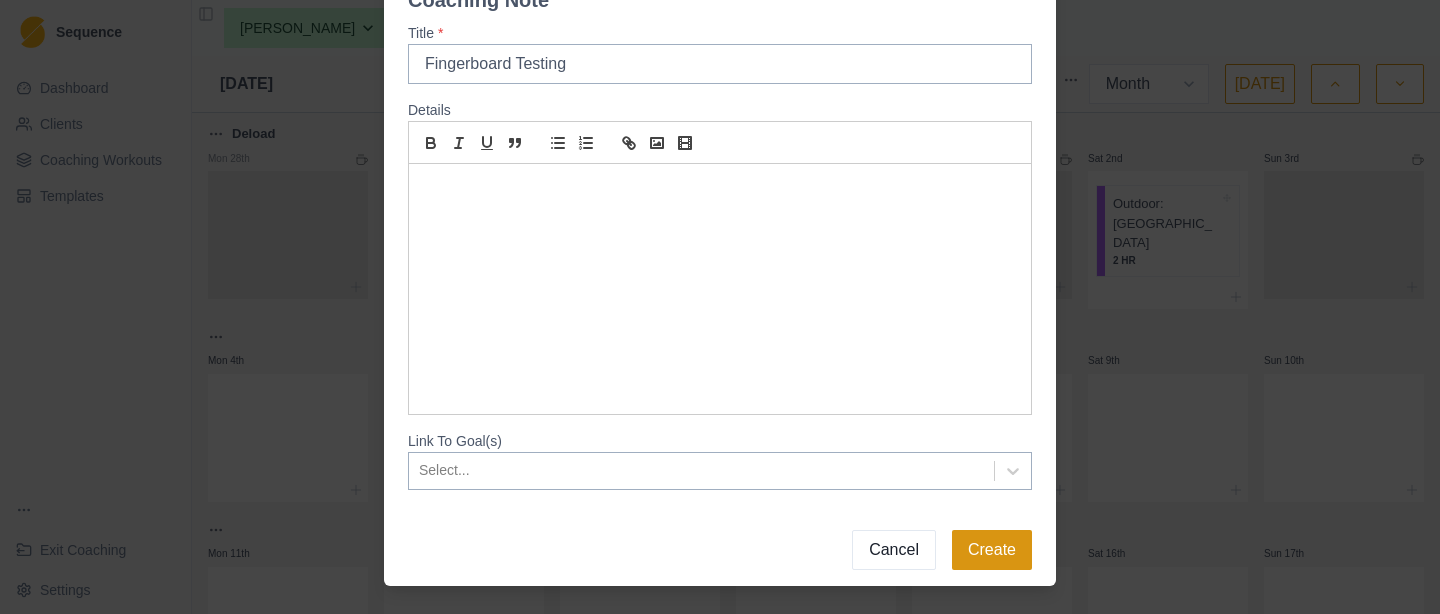 type on "Fingerboard Testing" 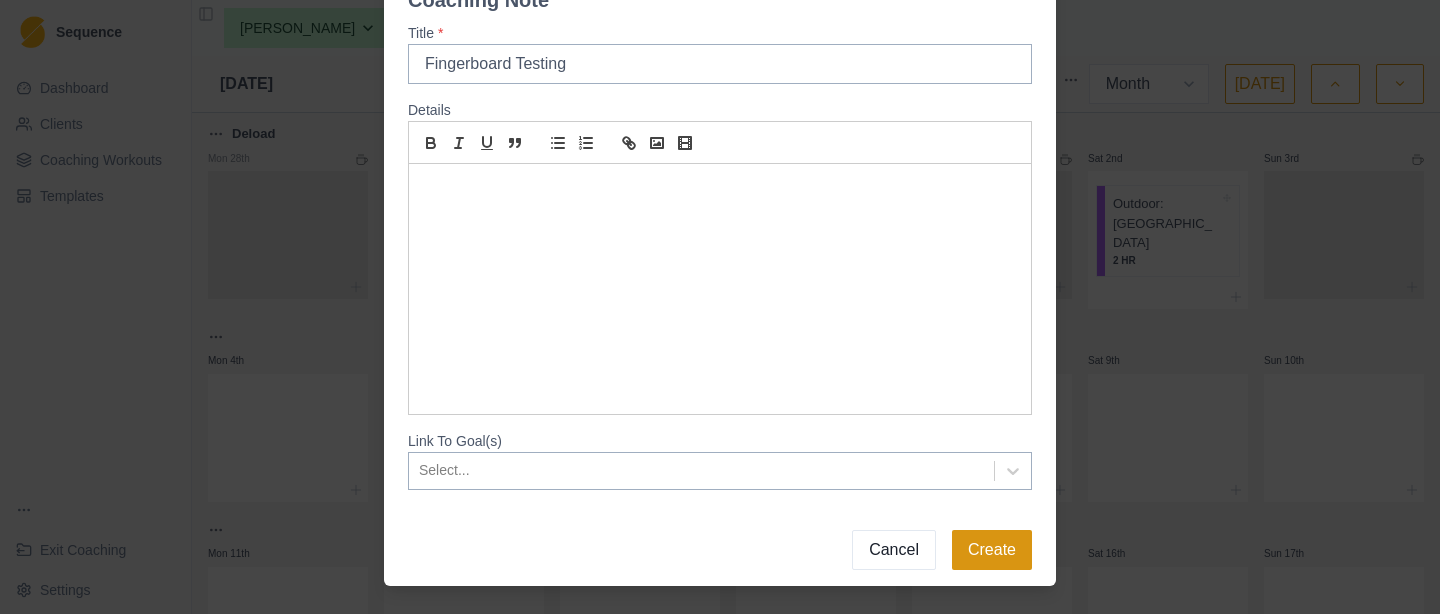 click on "Create" at bounding box center (992, 550) 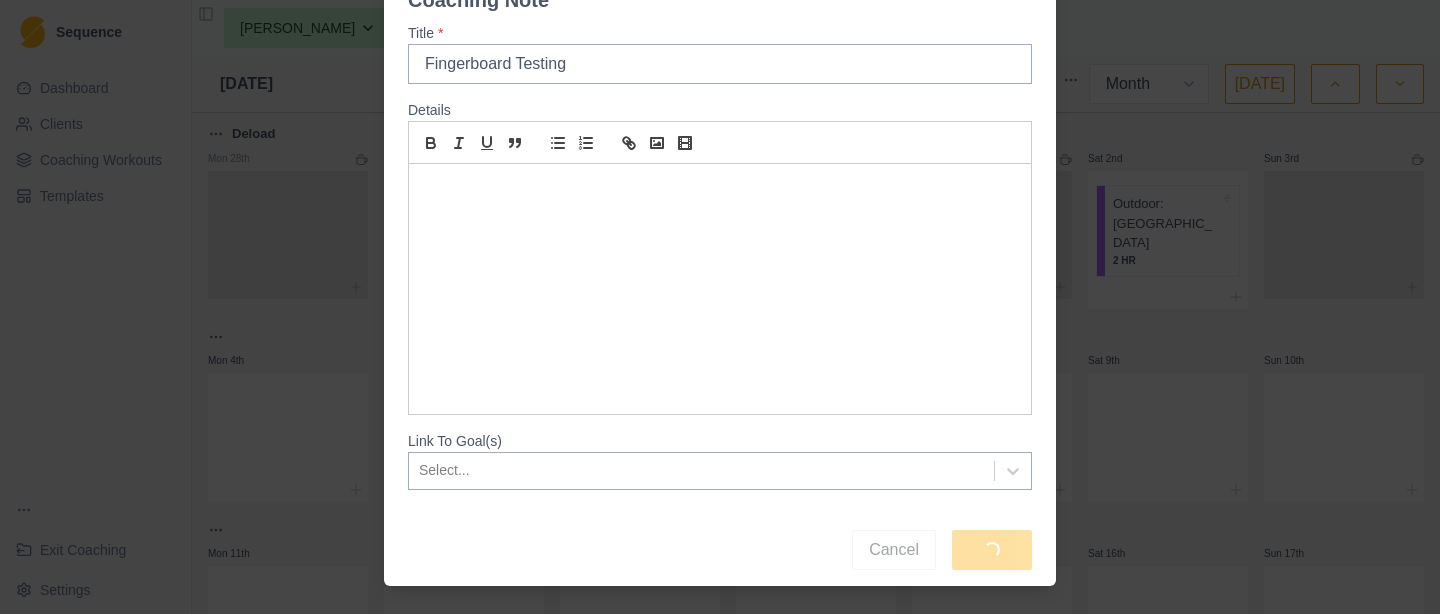 scroll, scrollTop: 72, scrollLeft: 0, axis: vertical 